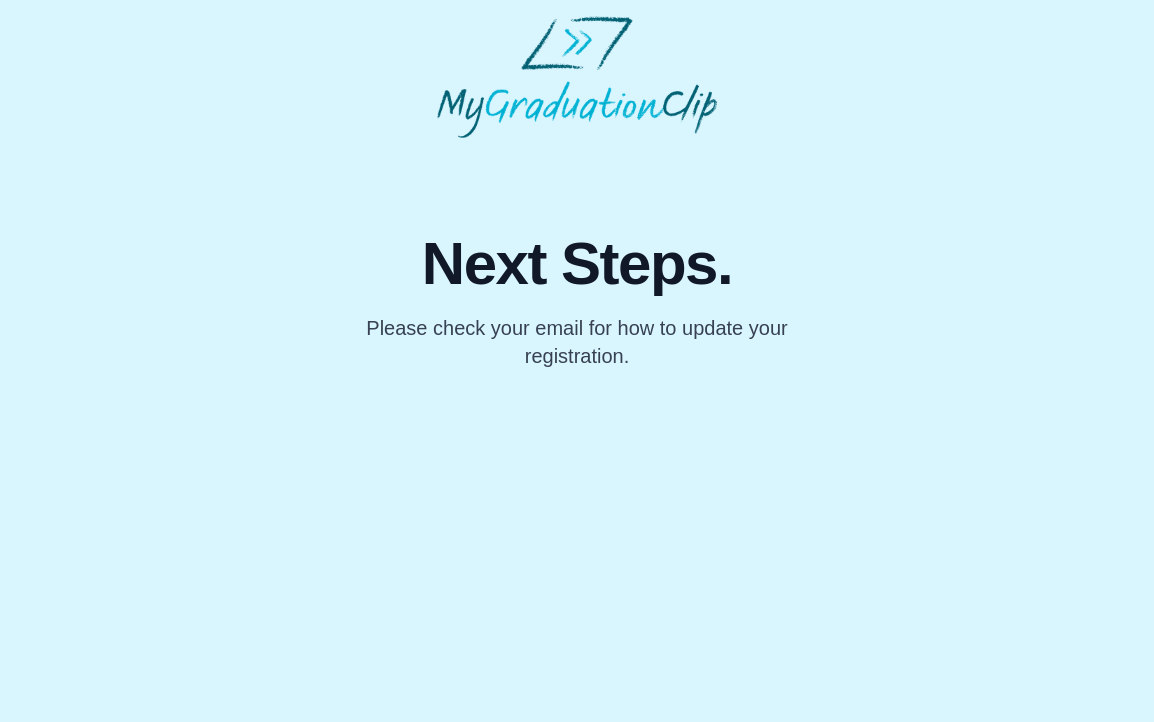 scroll, scrollTop: 0, scrollLeft: 0, axis: both 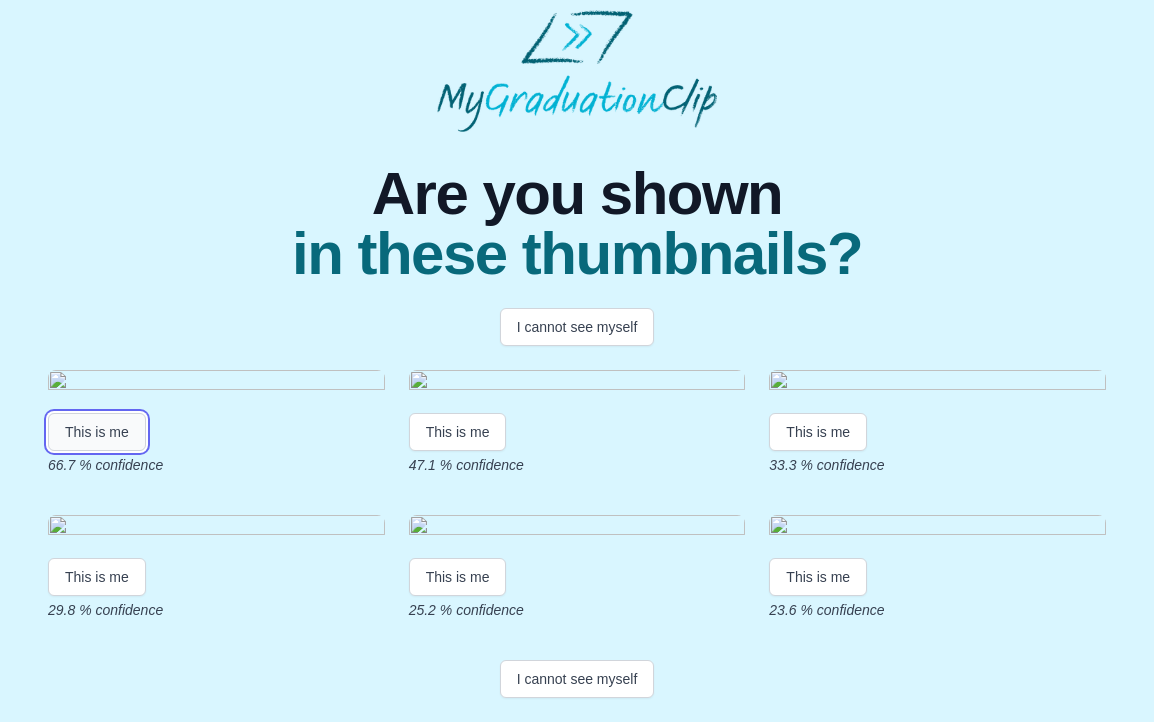 click on "This is me" at bounding box center (97, 432) 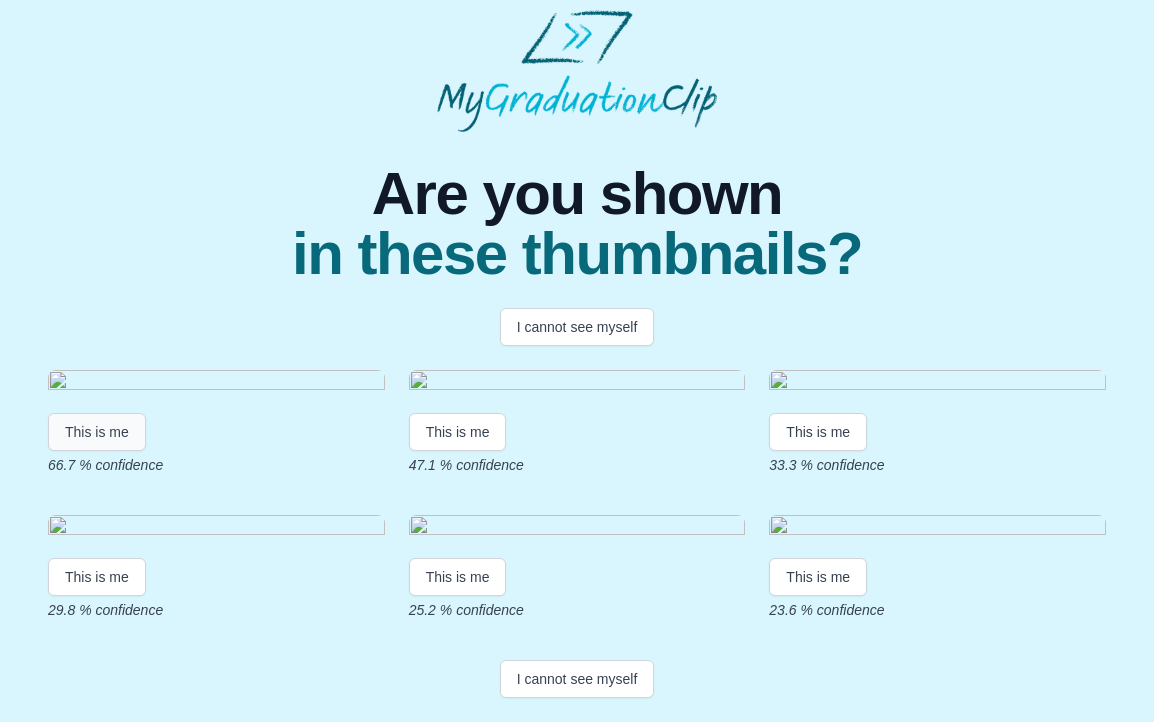 scroll, scrollTop: 0, scrollLeft: 0, axis: both 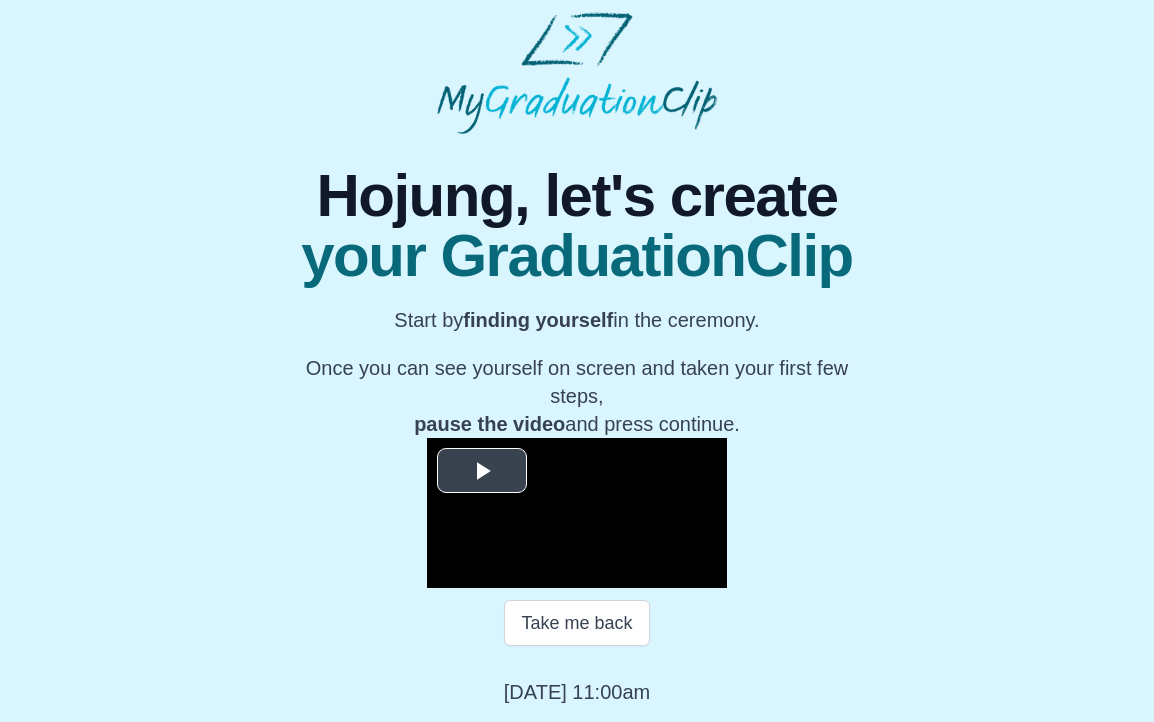 click at bounding box center [482, 471] 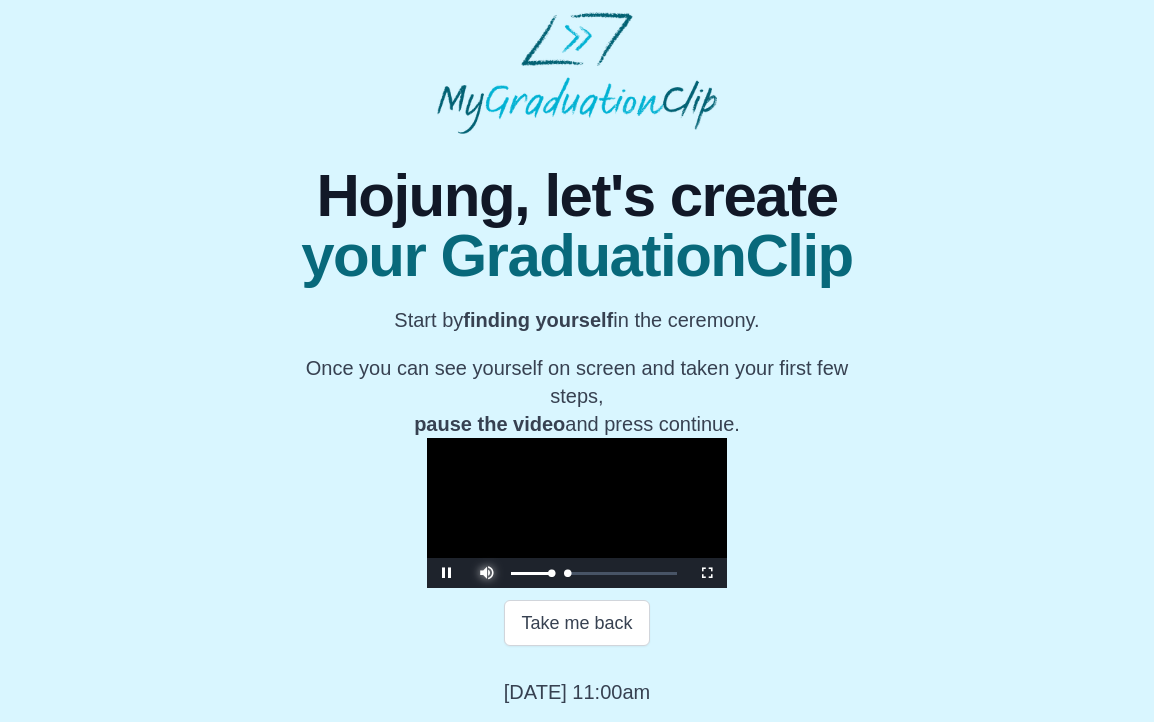 click at bounding box center [487, 558] 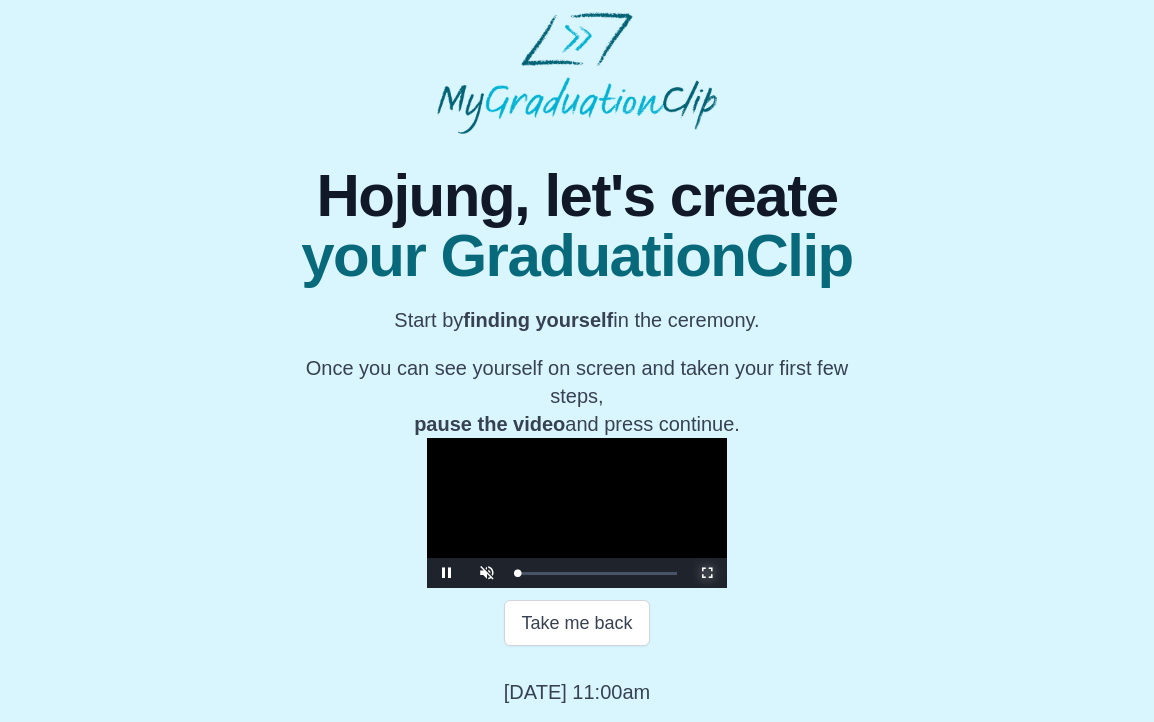 click at bounding box center (707, 573) 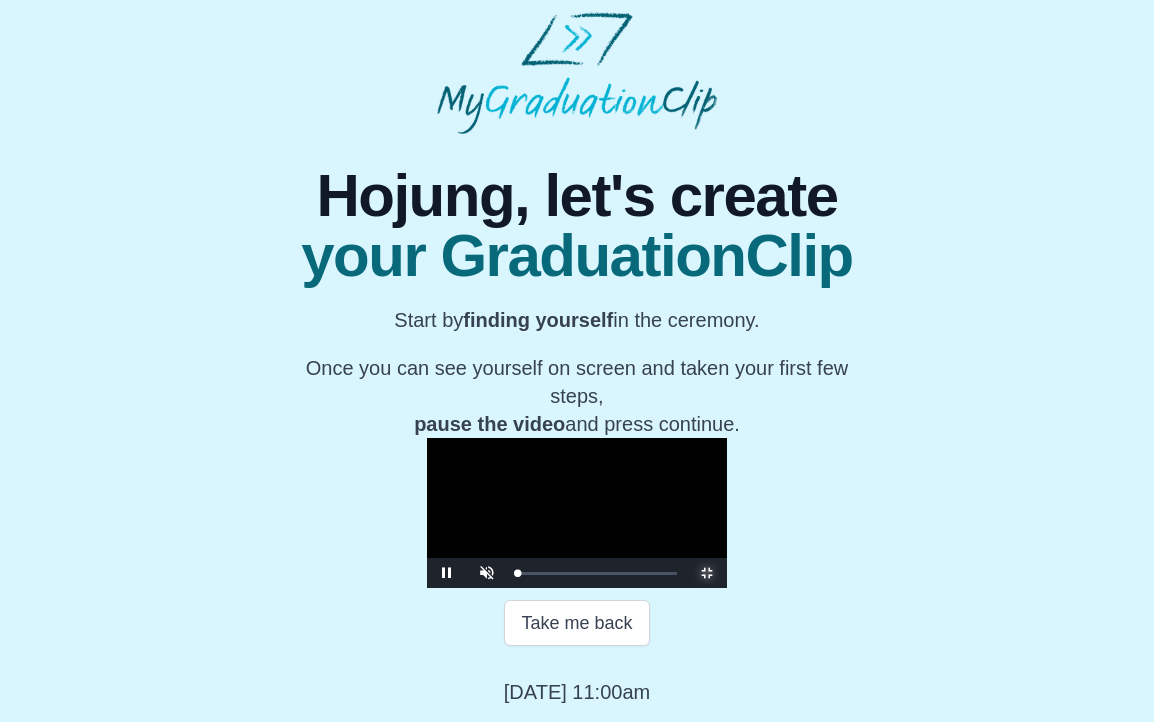 scroll, scrollTop: 0, scrollLeft: 0, axis: both 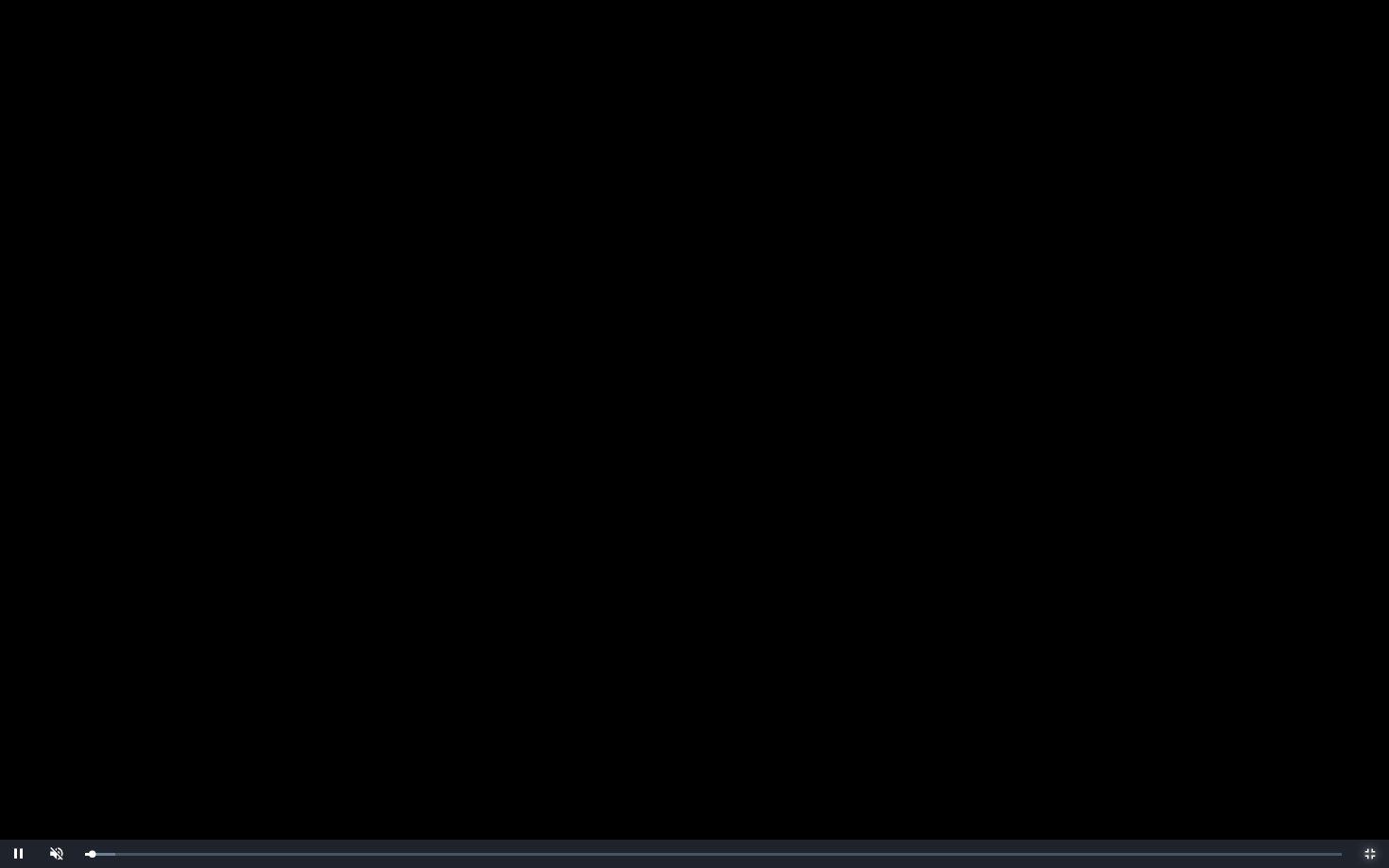 type 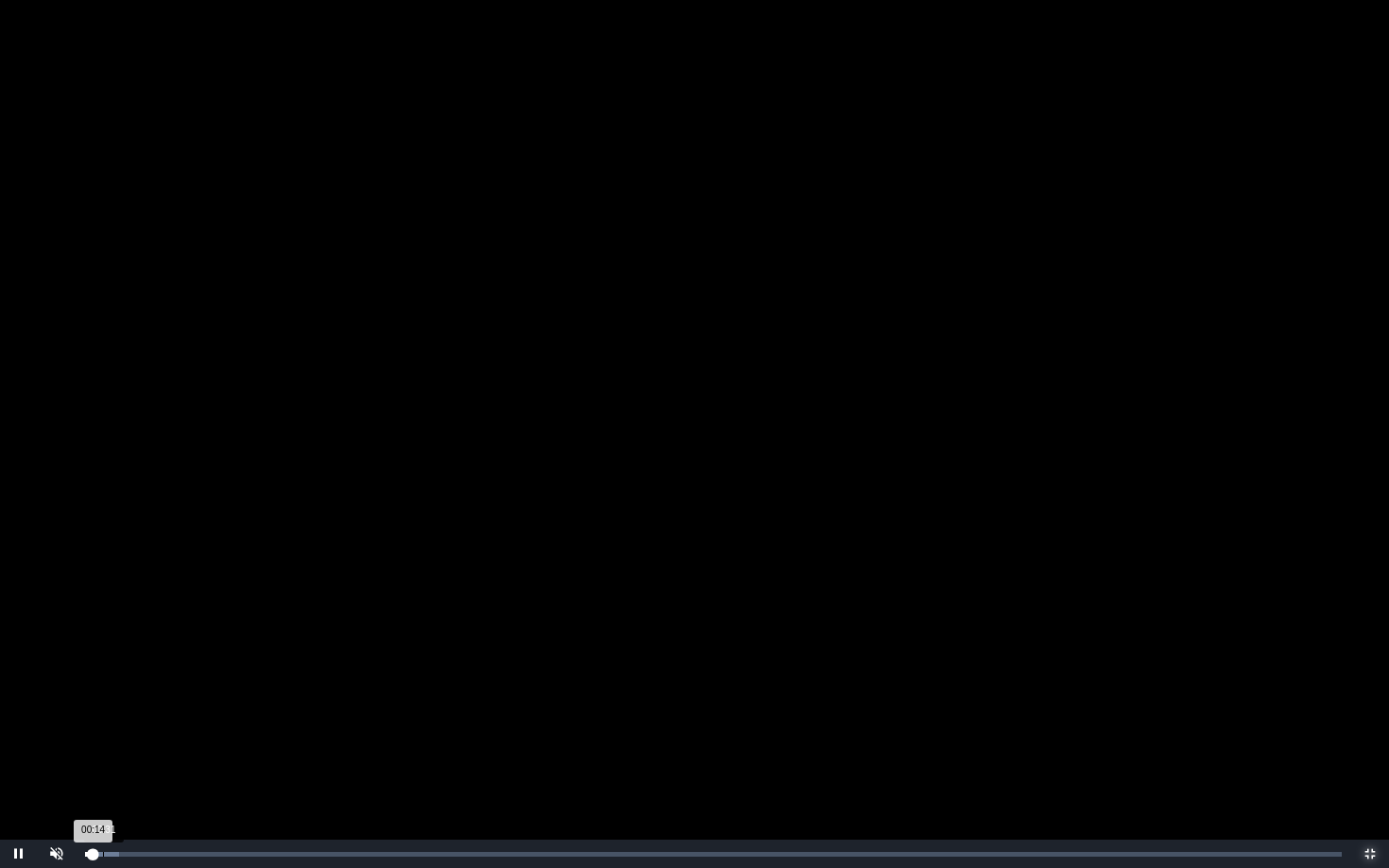 click on "Loaded : 0% 00:31 00:14 Progress : 0%" at bounding box center [713, 854] 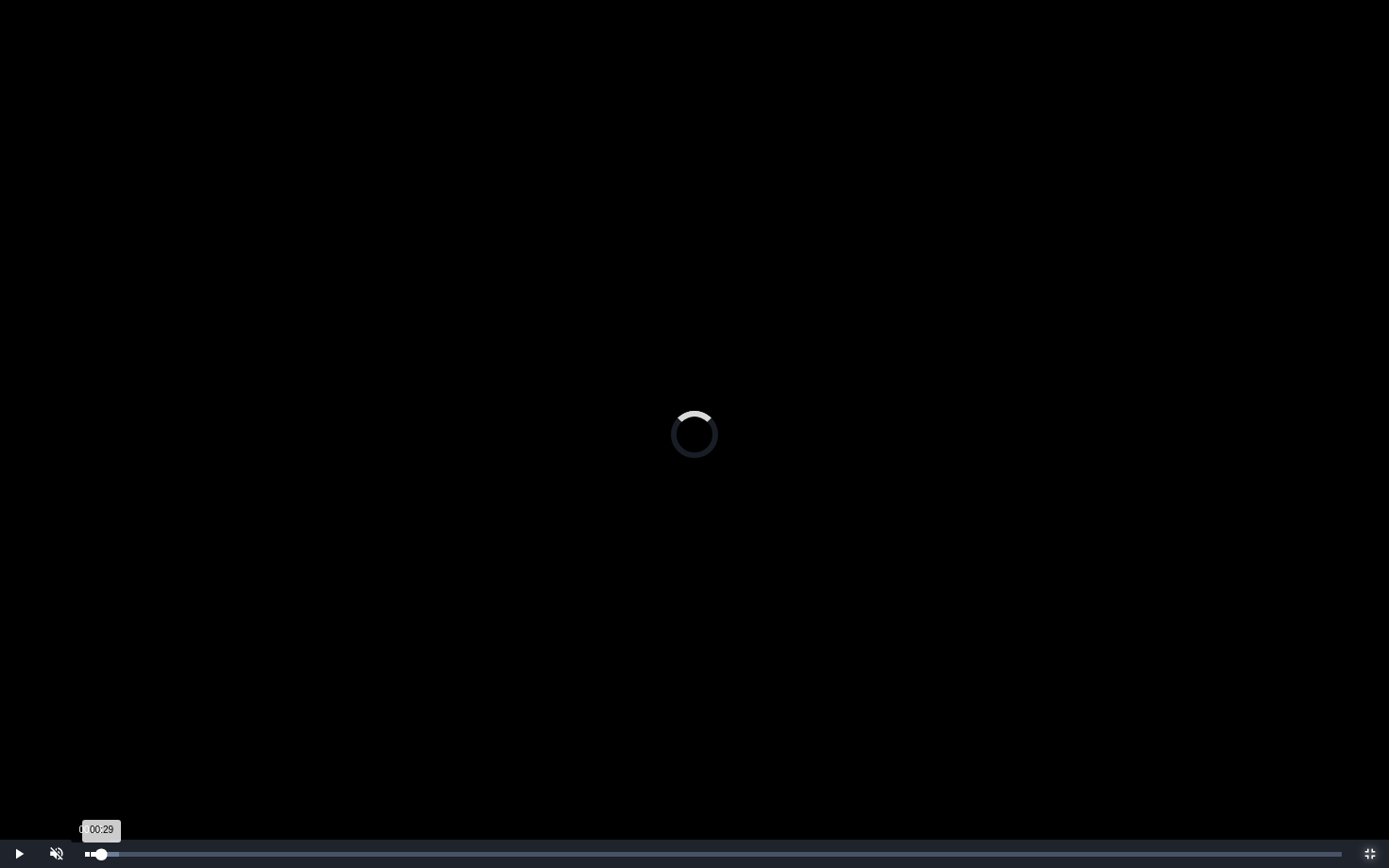 click on "Loaded : 0% 00:08 00:29 Progress : 0%" at bounding box center [713, 854] 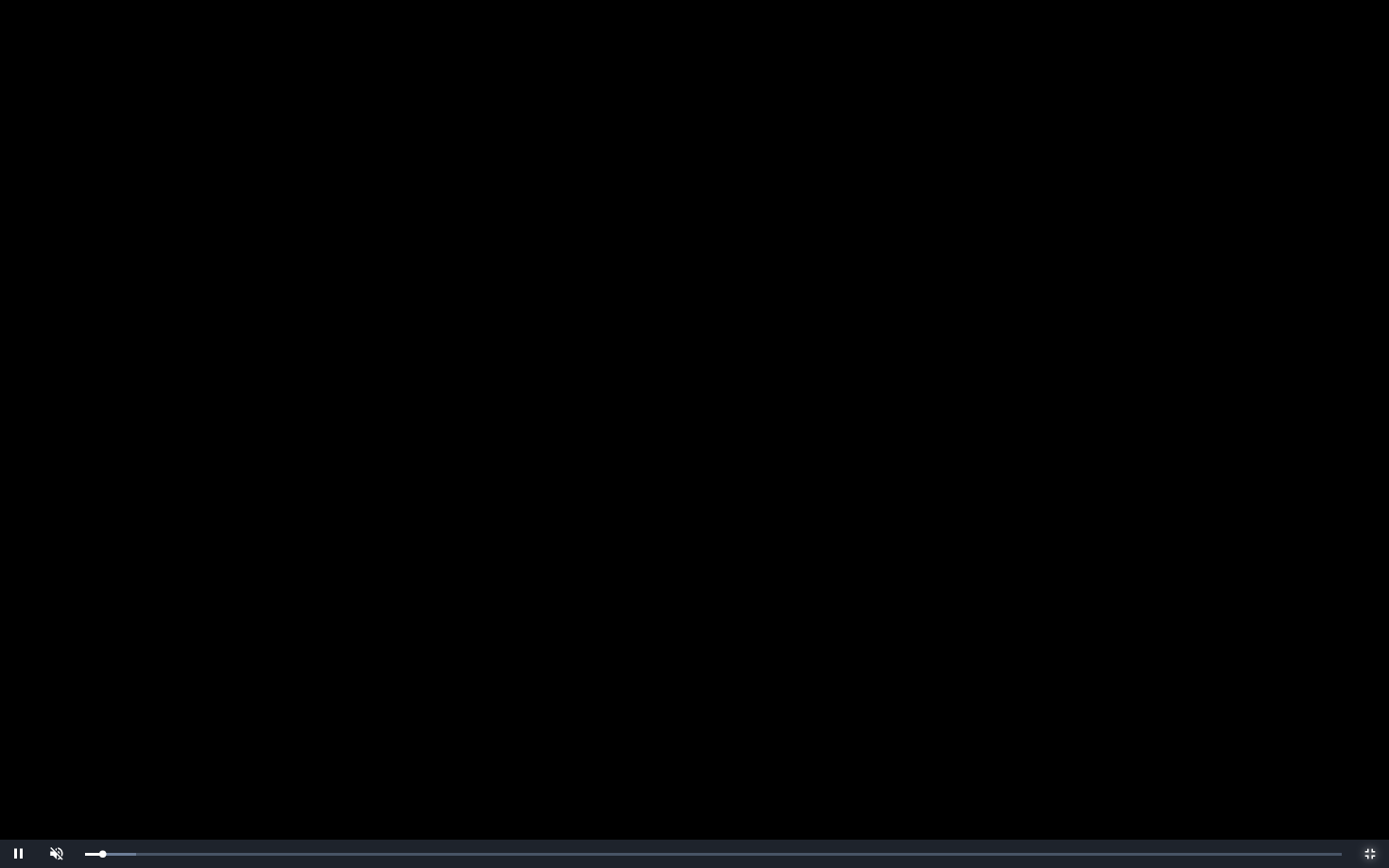 click at bounding box center [1370, 854] 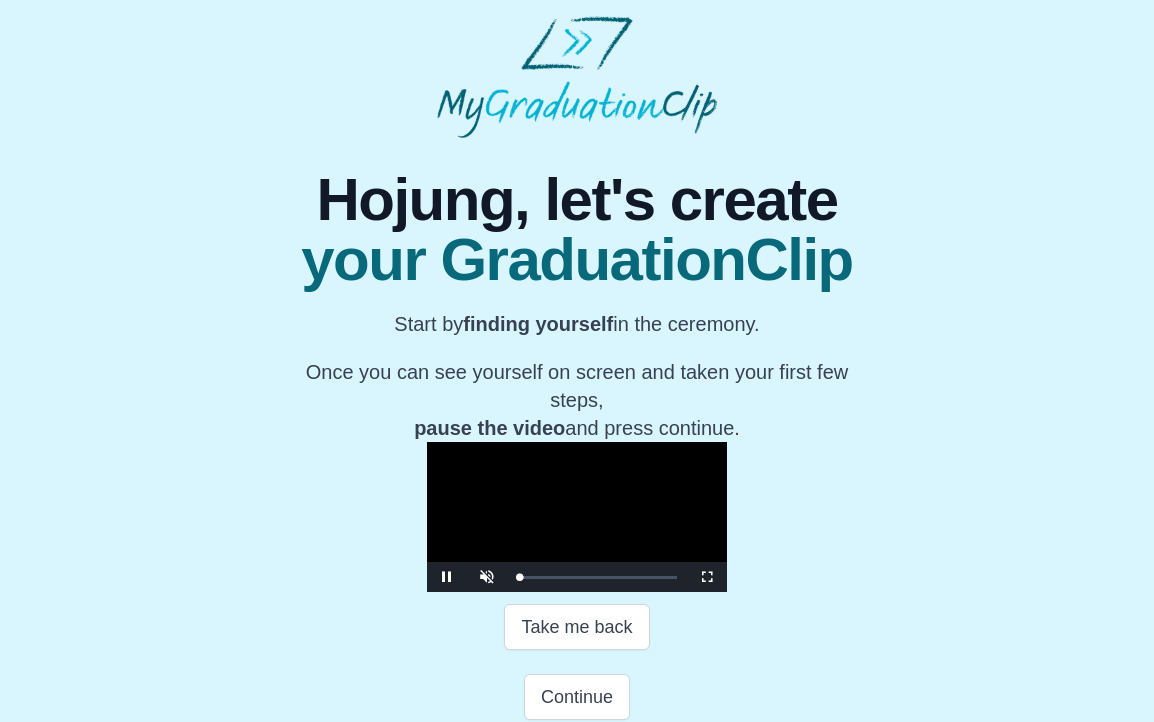click on "**********" at bounding box center [577, 459] 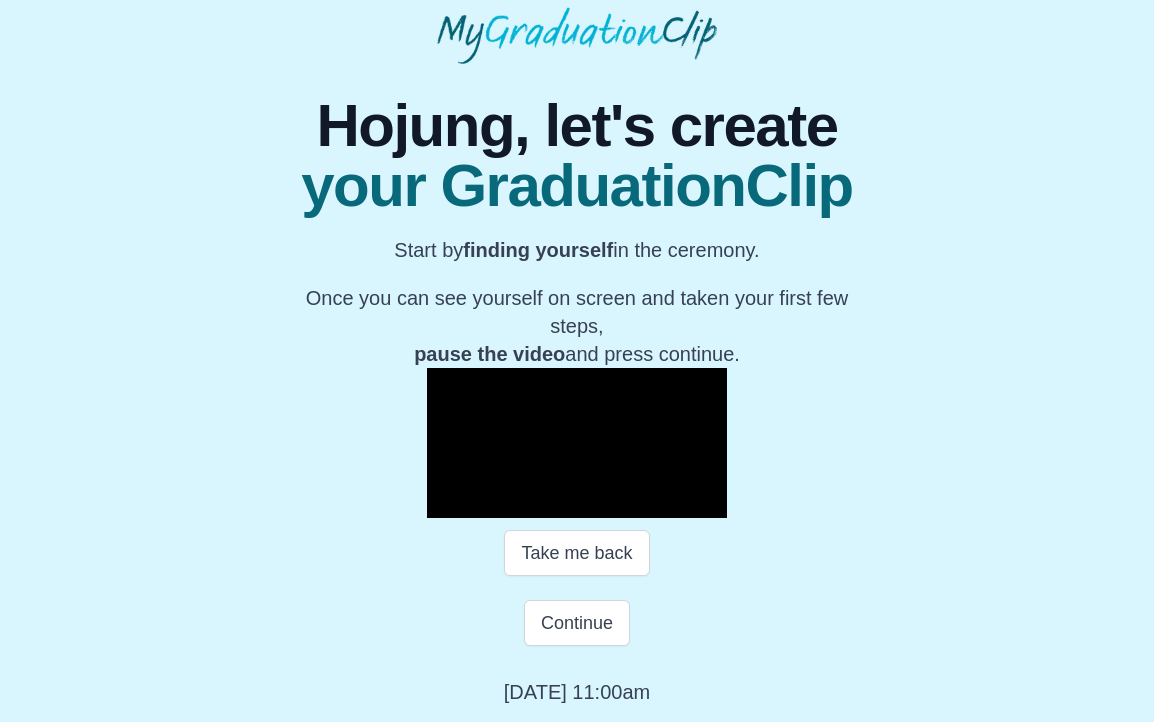 scroll, scrollTop: 249, scrollLeft: 0, axis: vertical 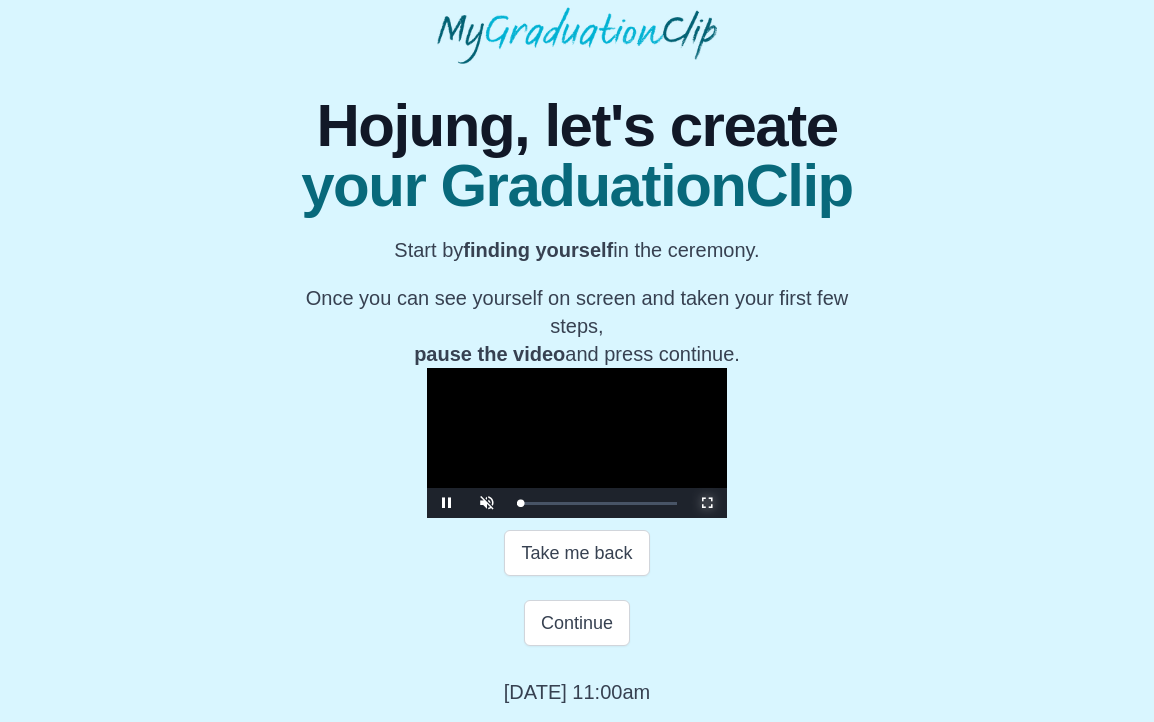 click at bounding box center [707, 503] 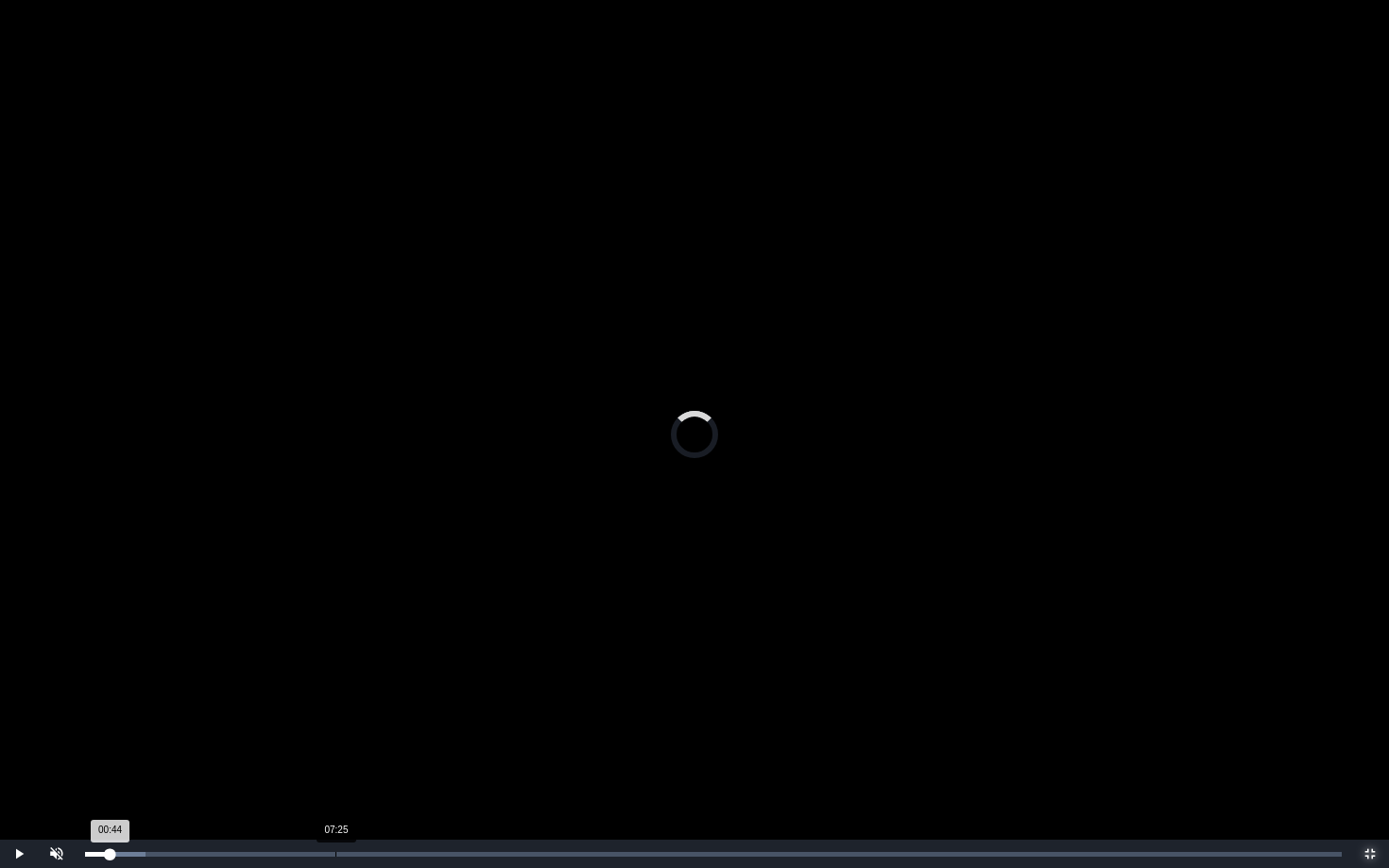 click on "07:25" at bounding box center (335, 854) 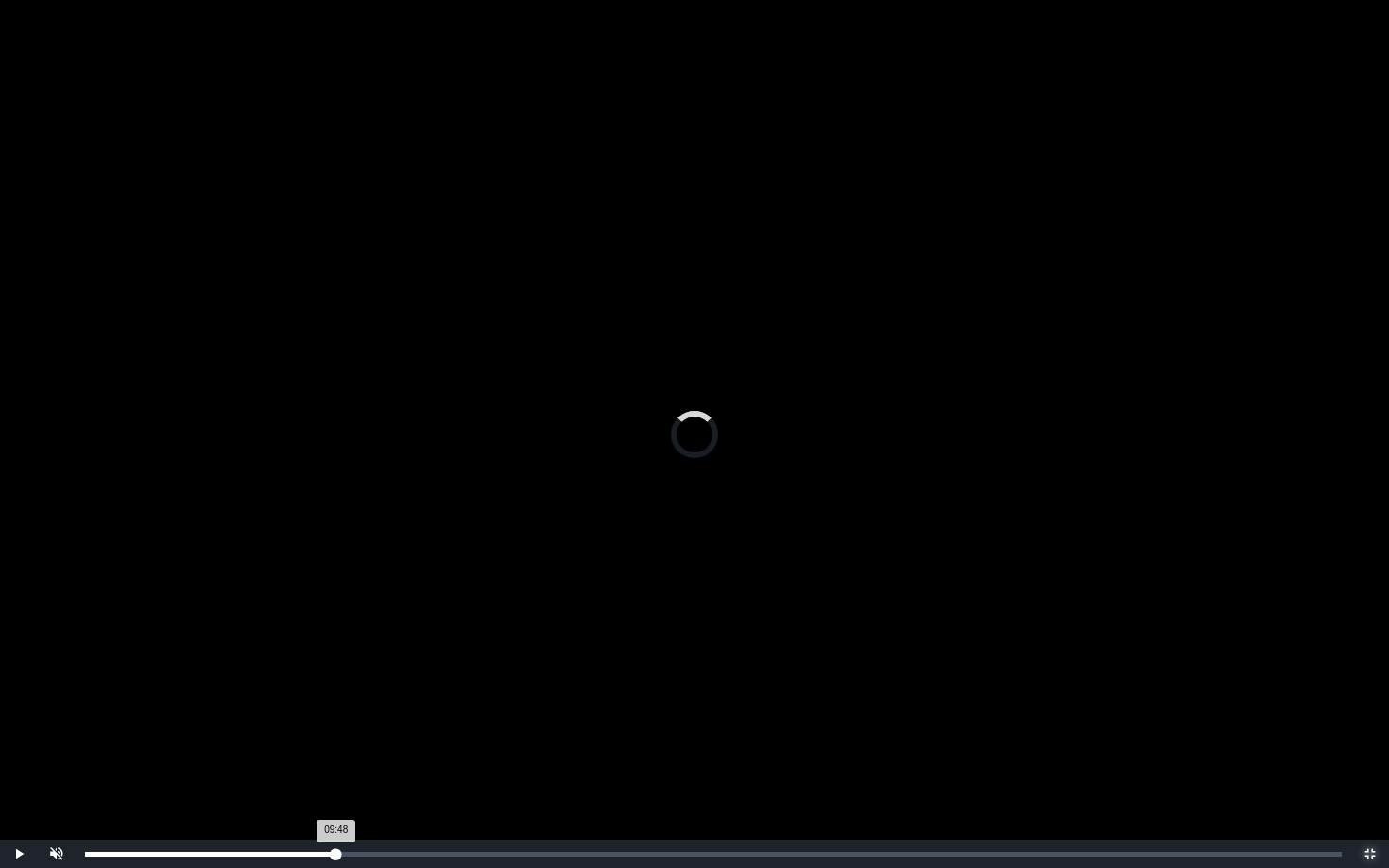 click on "Loaded : 0% 09:48 09:48 Progress : 0%" at bounding box center [713, 854] 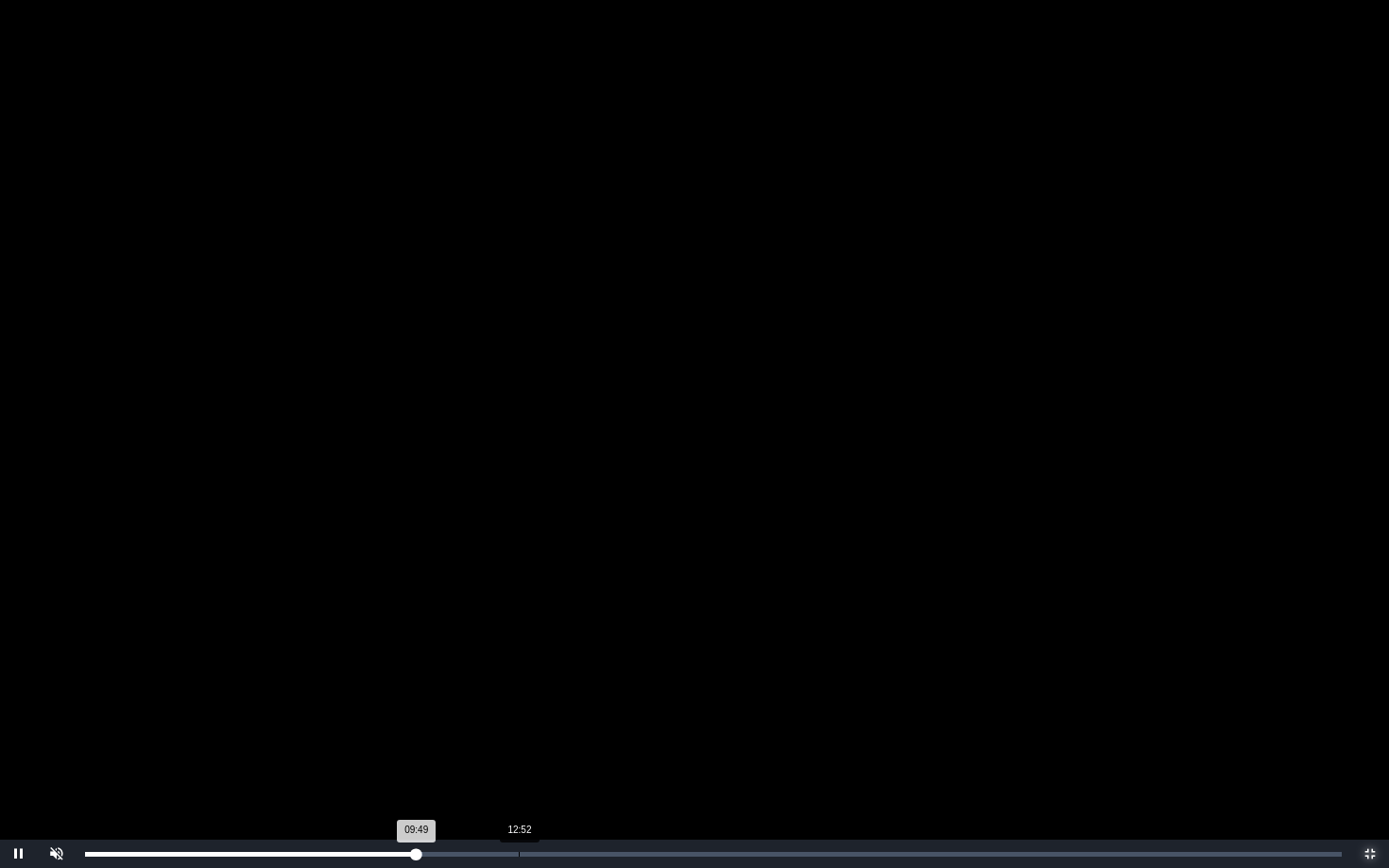 click on "Loaded : 0% 12:52 09:49 Progress : 0%" at bounding box center [713, 854] 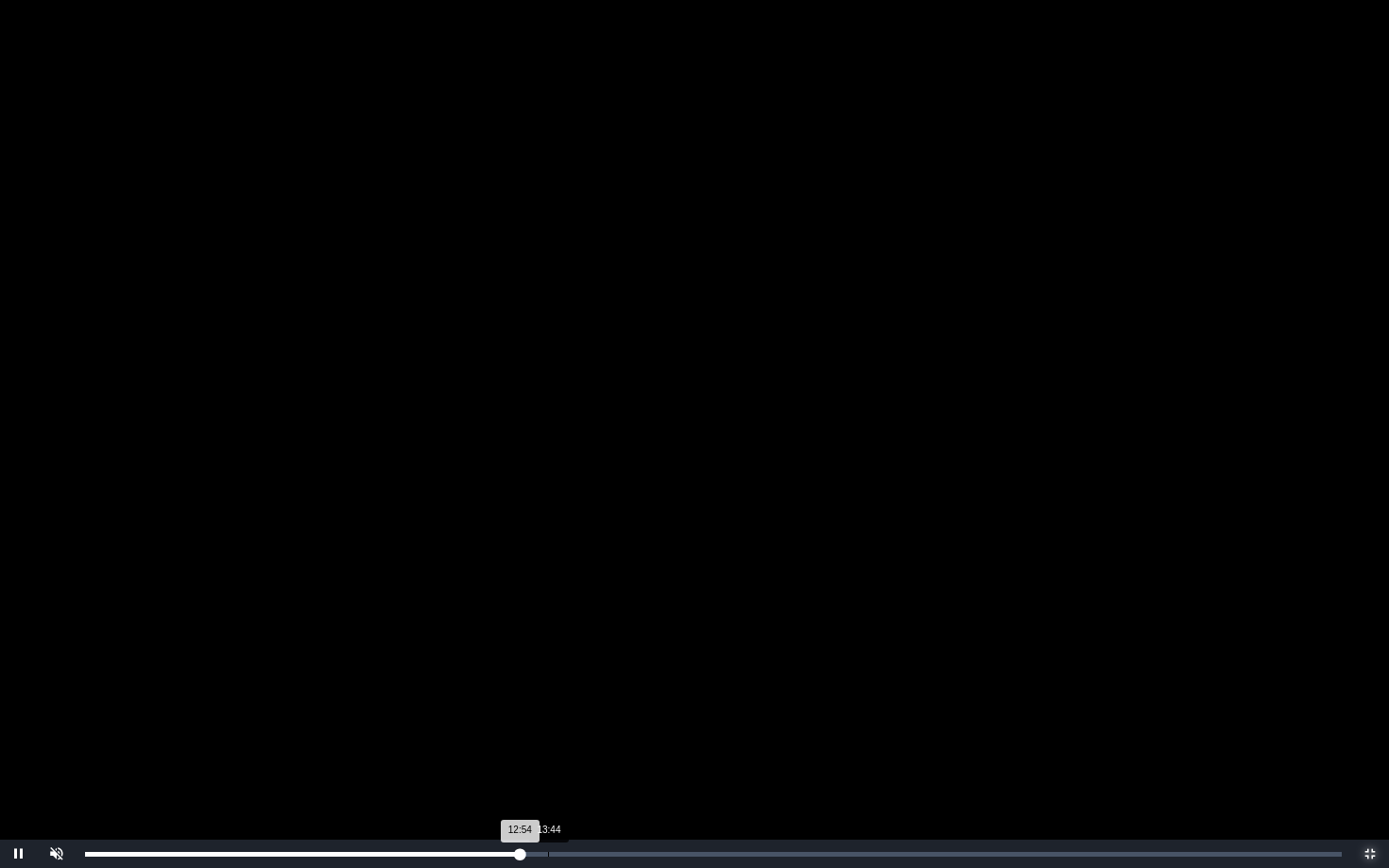 click on "Loaded : 0% 13:44 12:54 Progress : 0%" at bounding box center (713, 854) 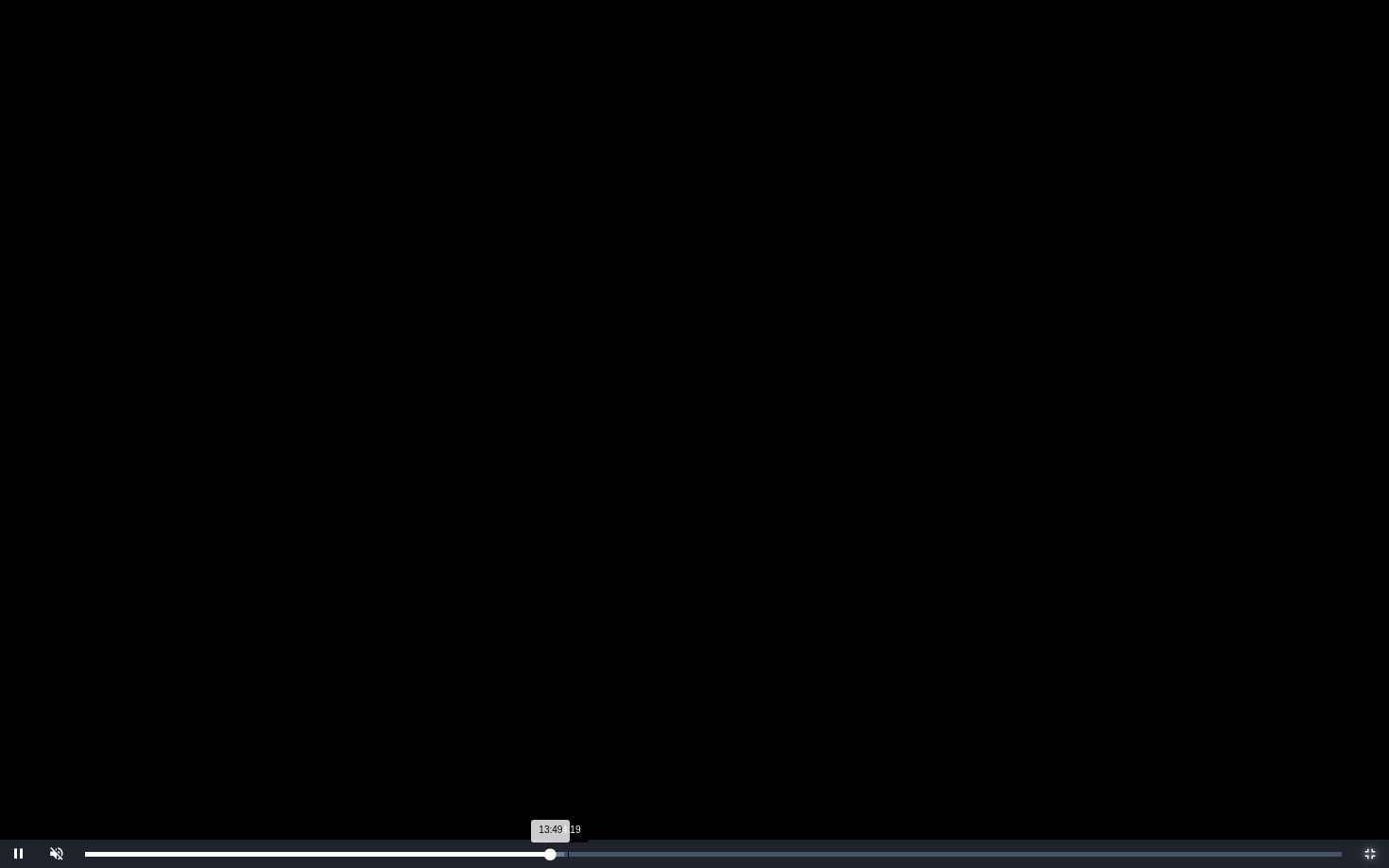 click on "Loaded : 0% 14:19 13:49 Progress : 0%" at bounding box center (713, 854) 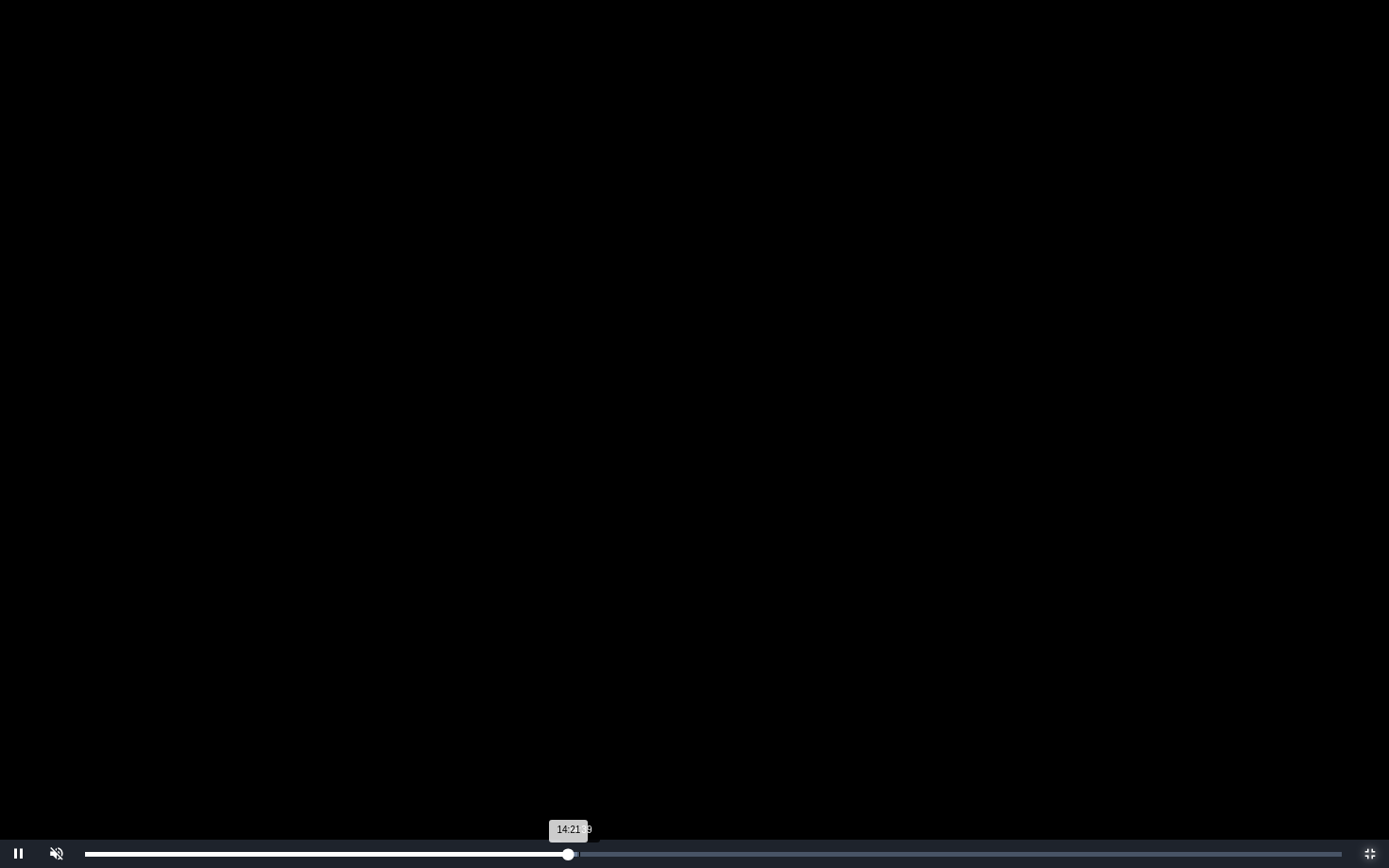 click on "14:39" at bounding box center (579, 854) 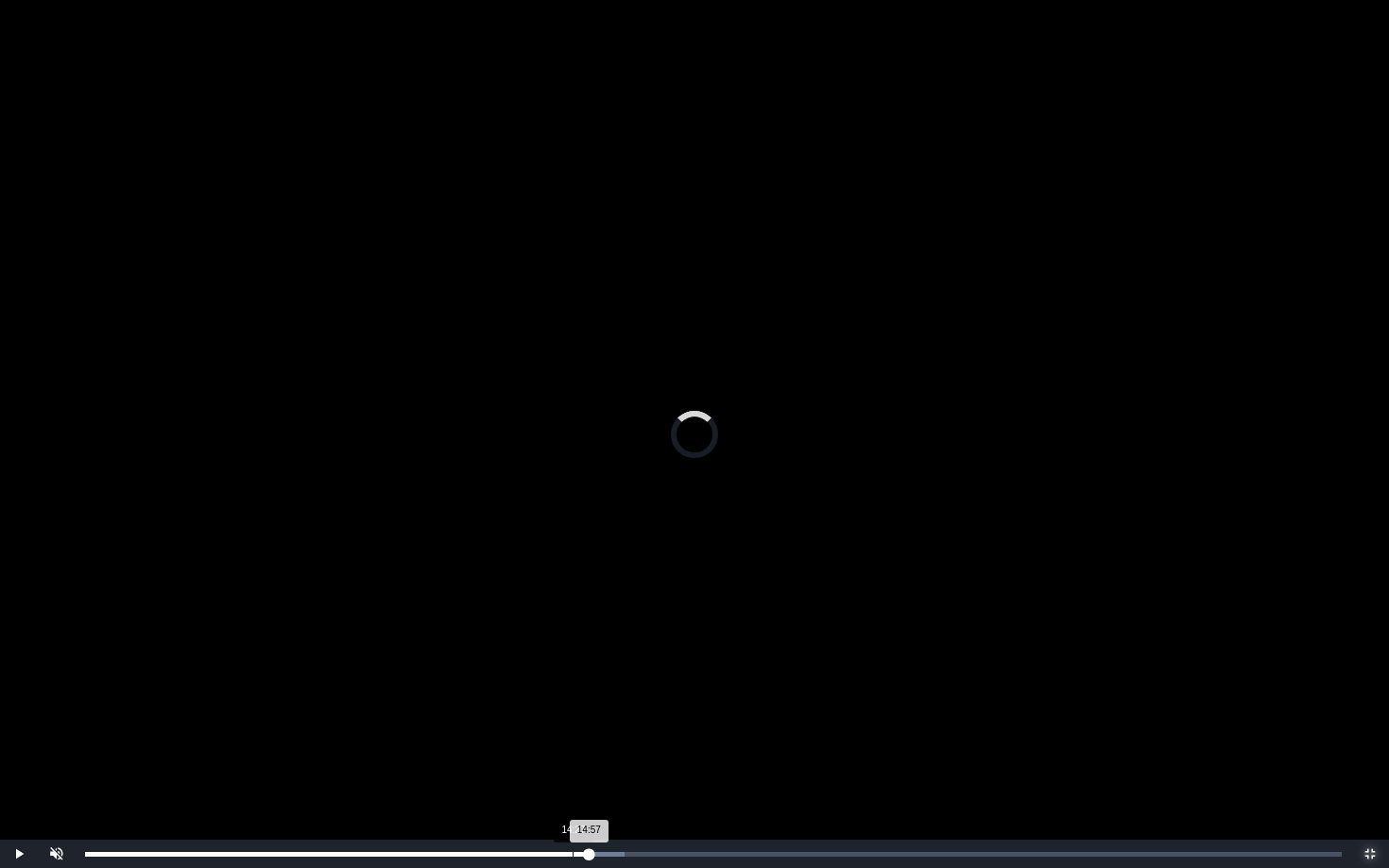 click on "14:27" at bounding box center (573, 854) 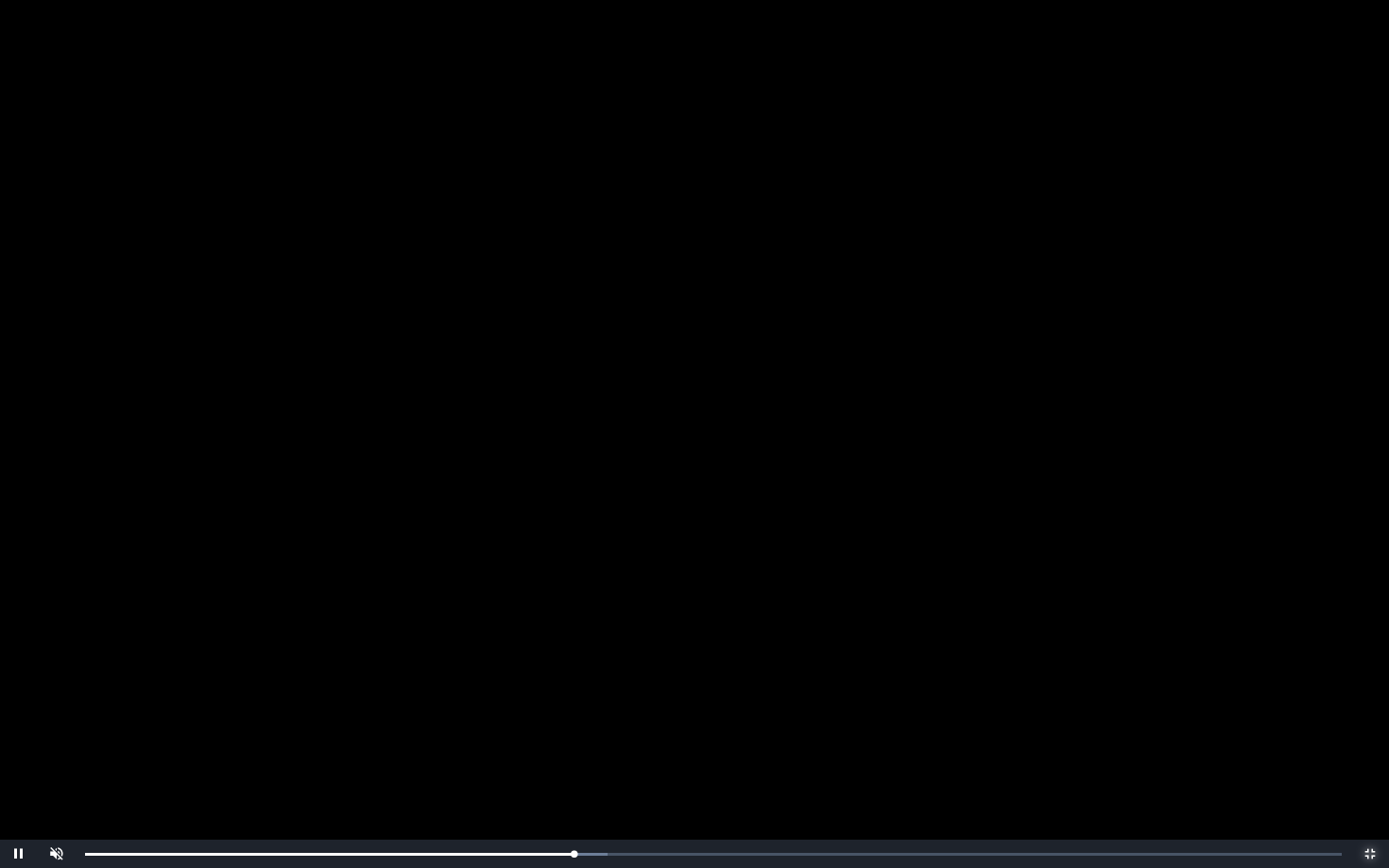 click at bounding box center [1370, 854] 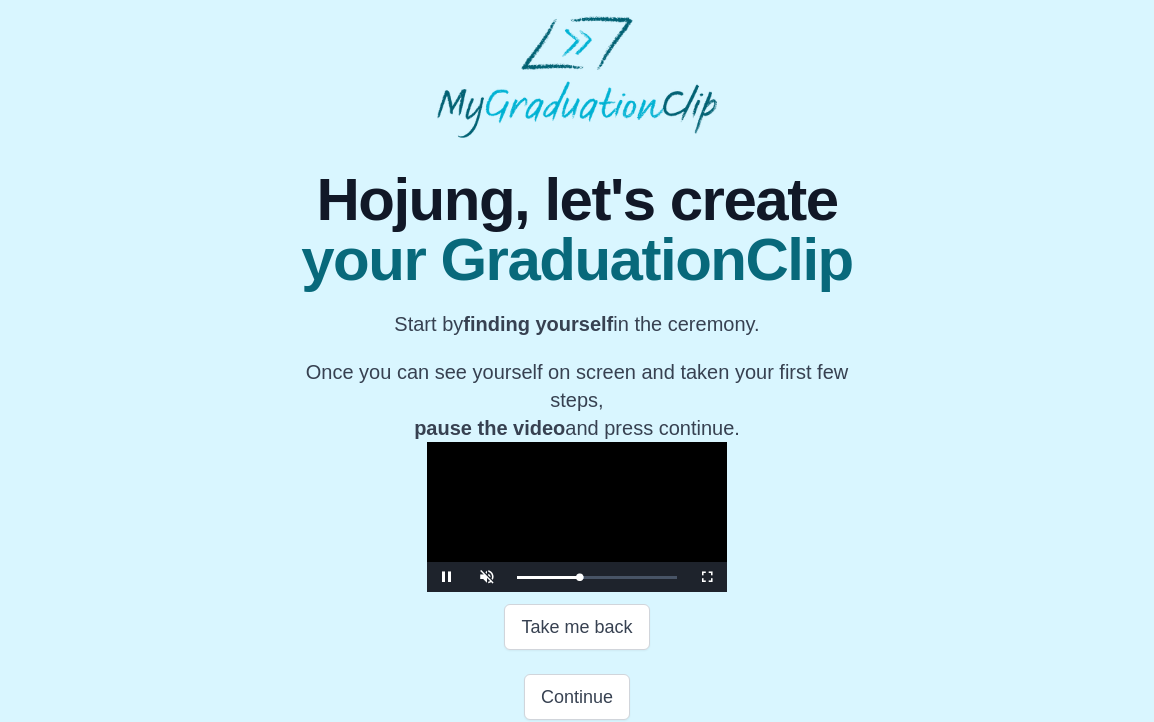 click on "**********" at bounding box center (577, 459) 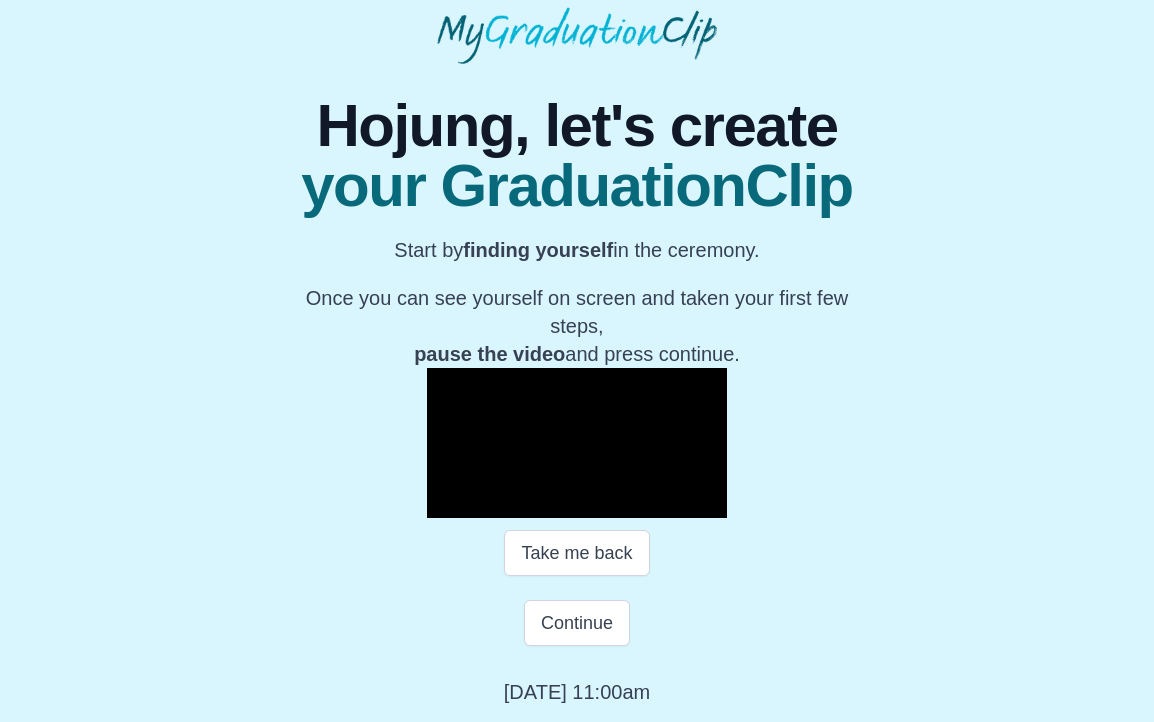 scroll, scrollTop: 249, scrollLeft: 0, axis: vertical 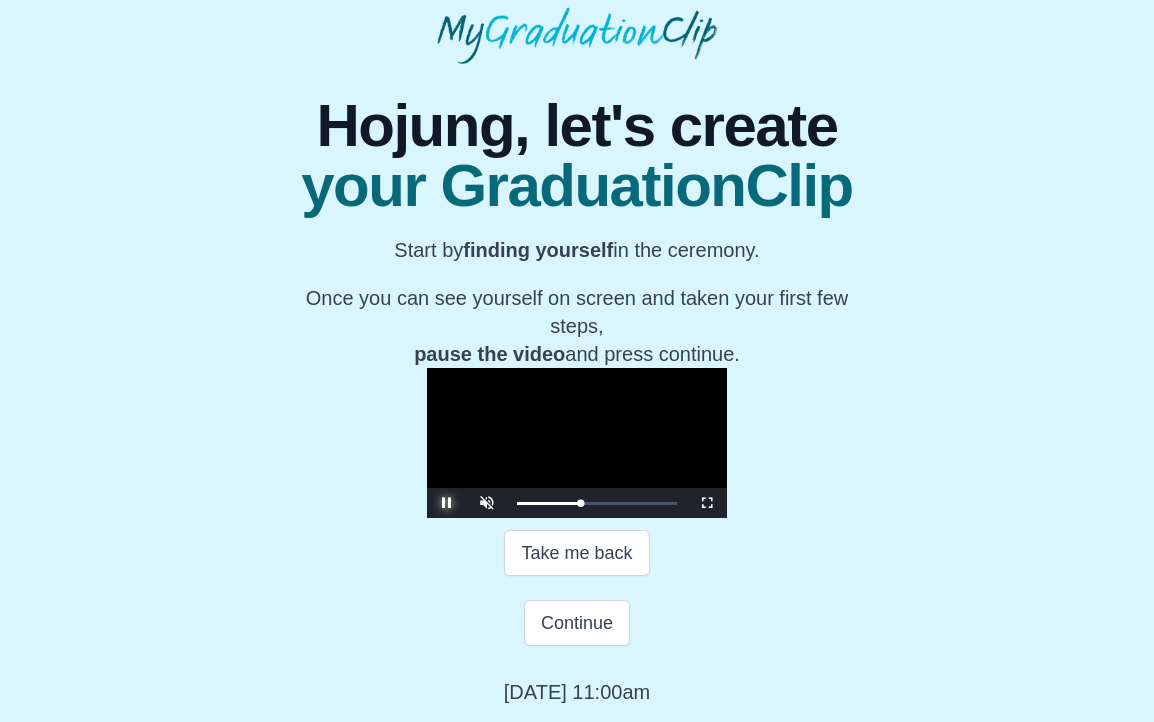 click at bounding box center [447, 503] 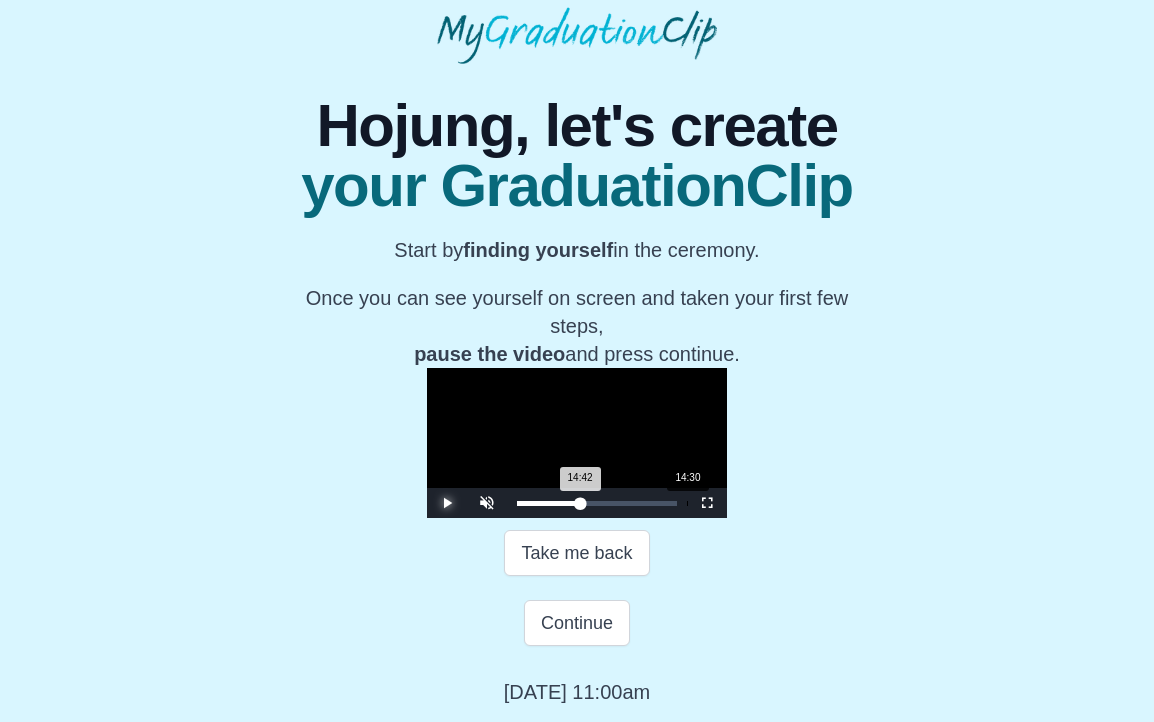 type 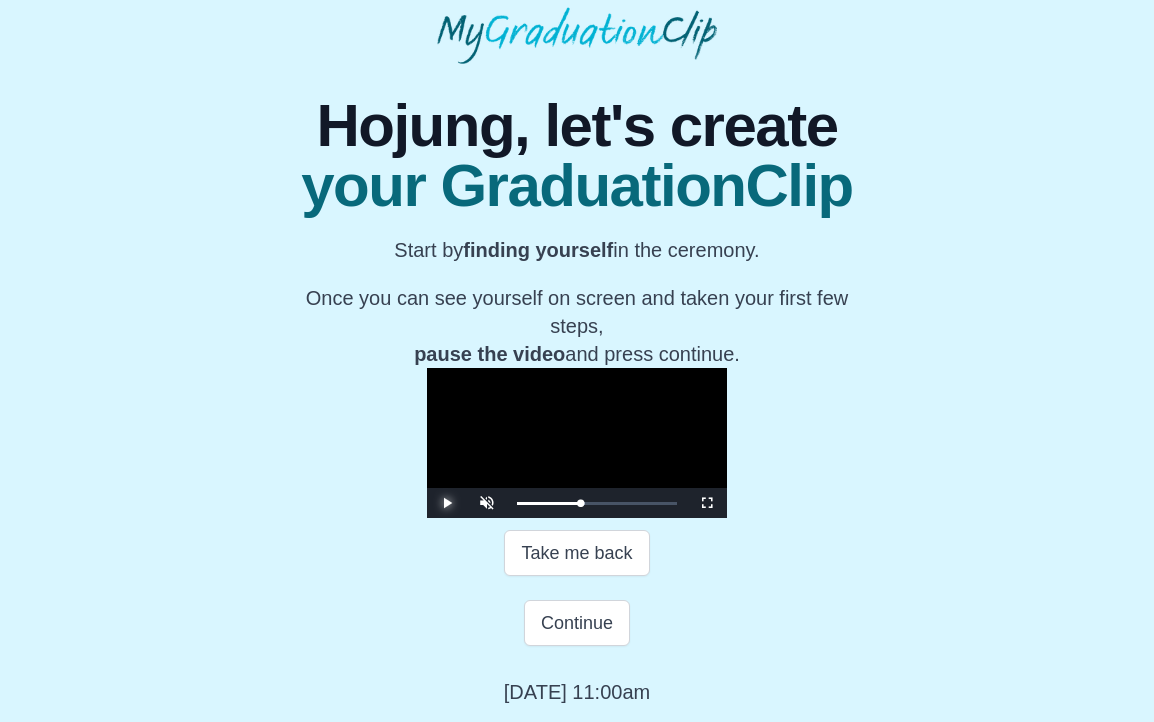 click at bounding box center (447, 503) 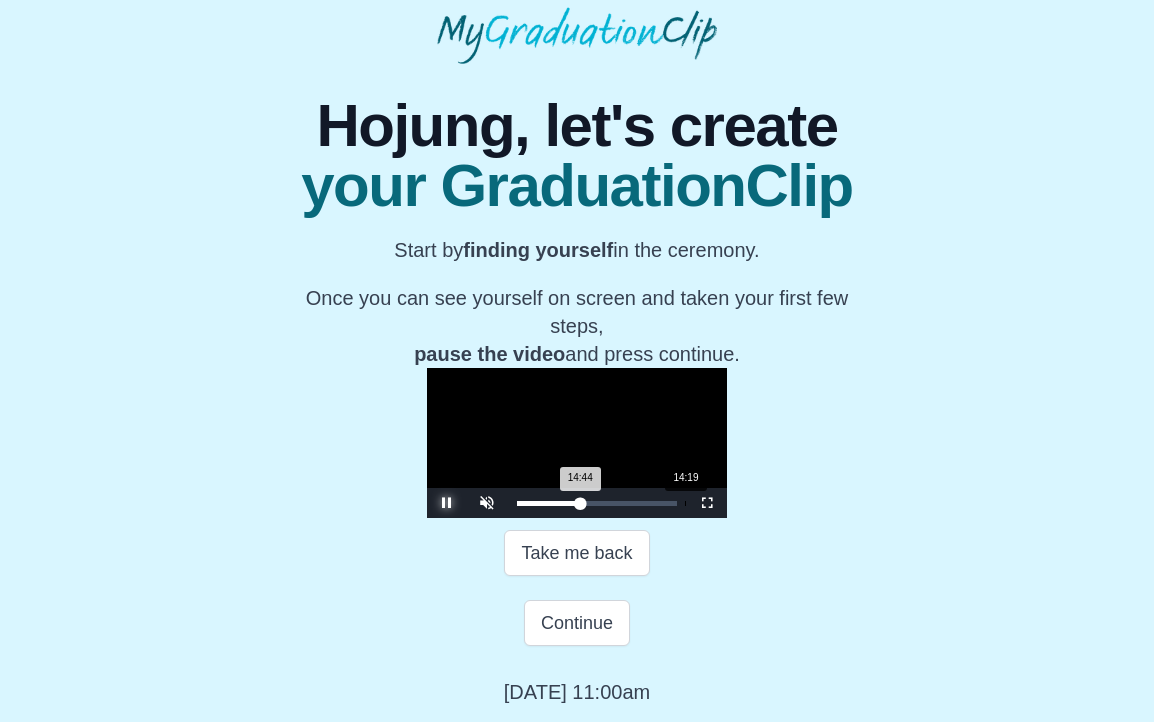 click on "14:44 Progress : 0%" at bounding box center [548, 503] 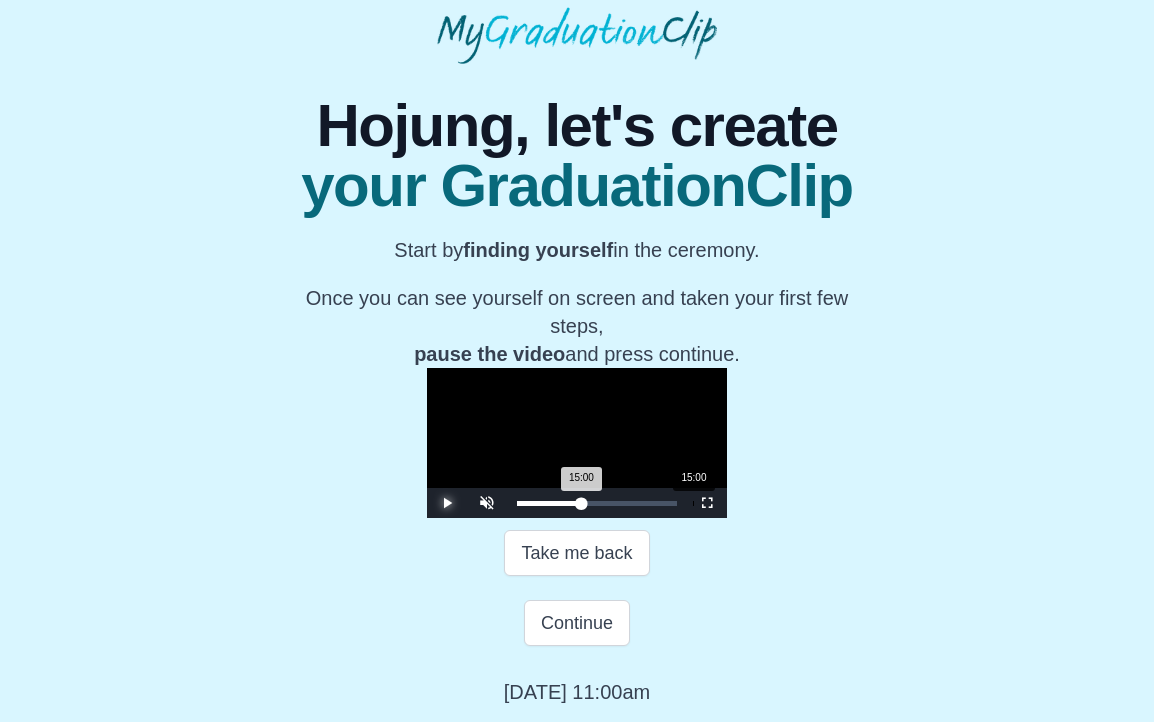 click on "Loaded : 0% 15:00 15:00 Progress : 0%" at bounding box center [597, 503] 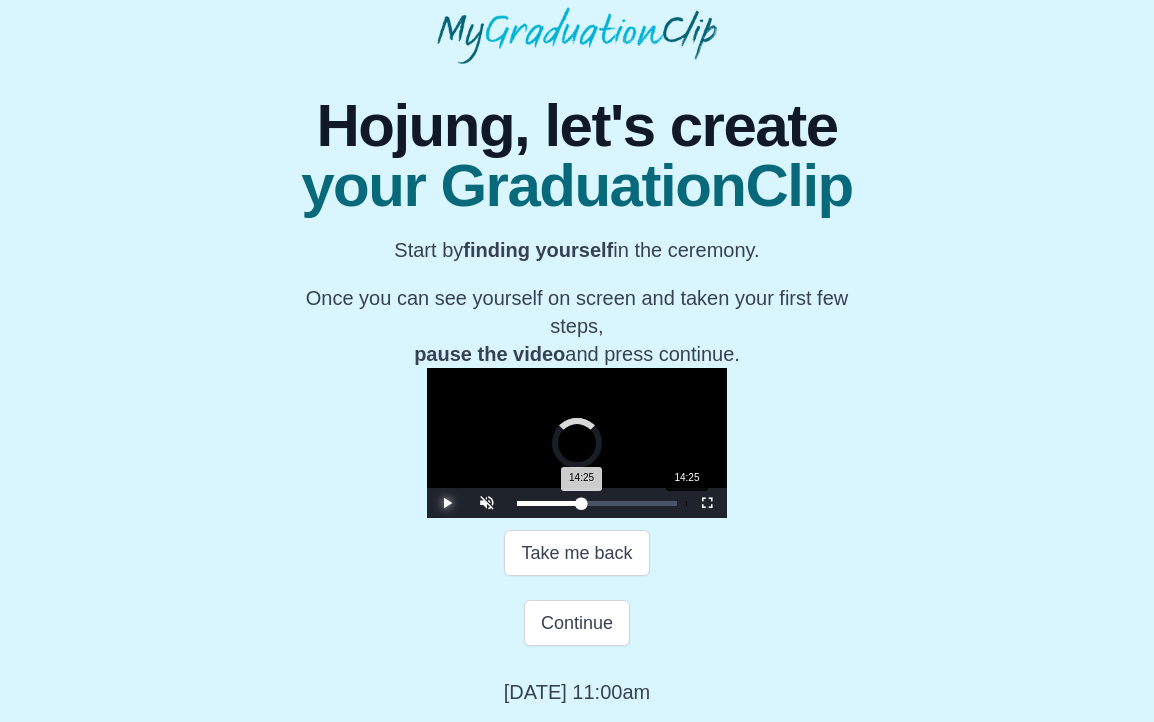 click on "14:25 Progress : 0%" at bounding box center (549, 503) 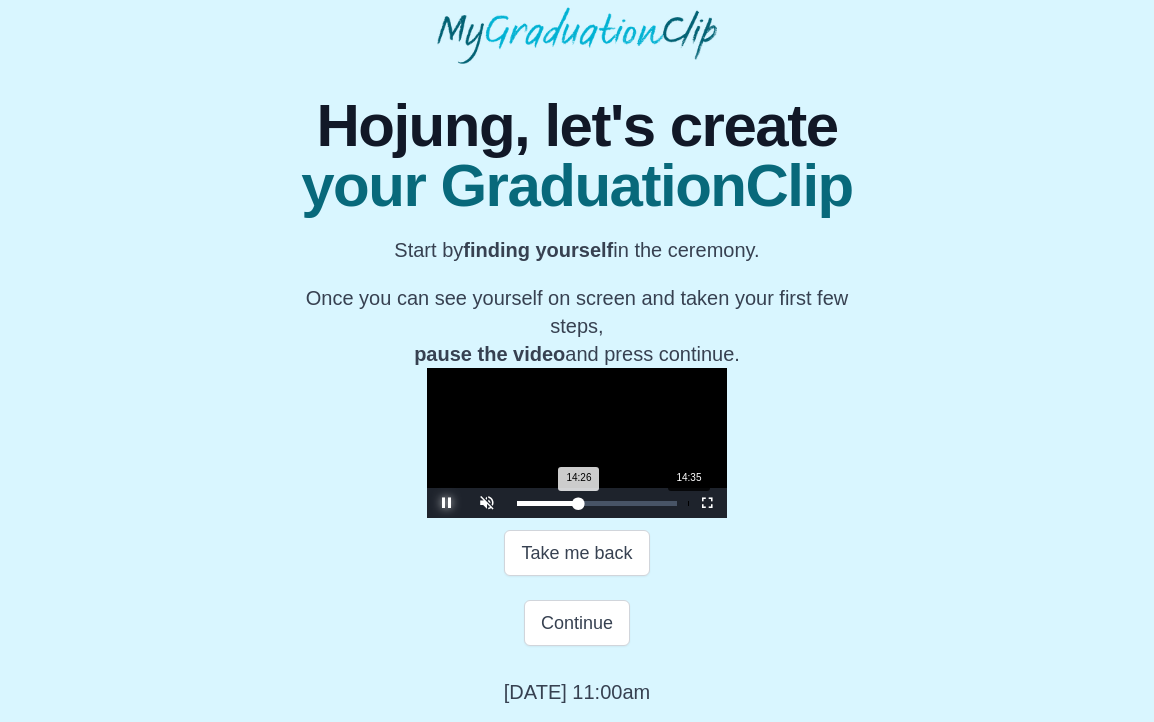 click on "14:26 Progress : 0%" at bounding box center (548, 503) 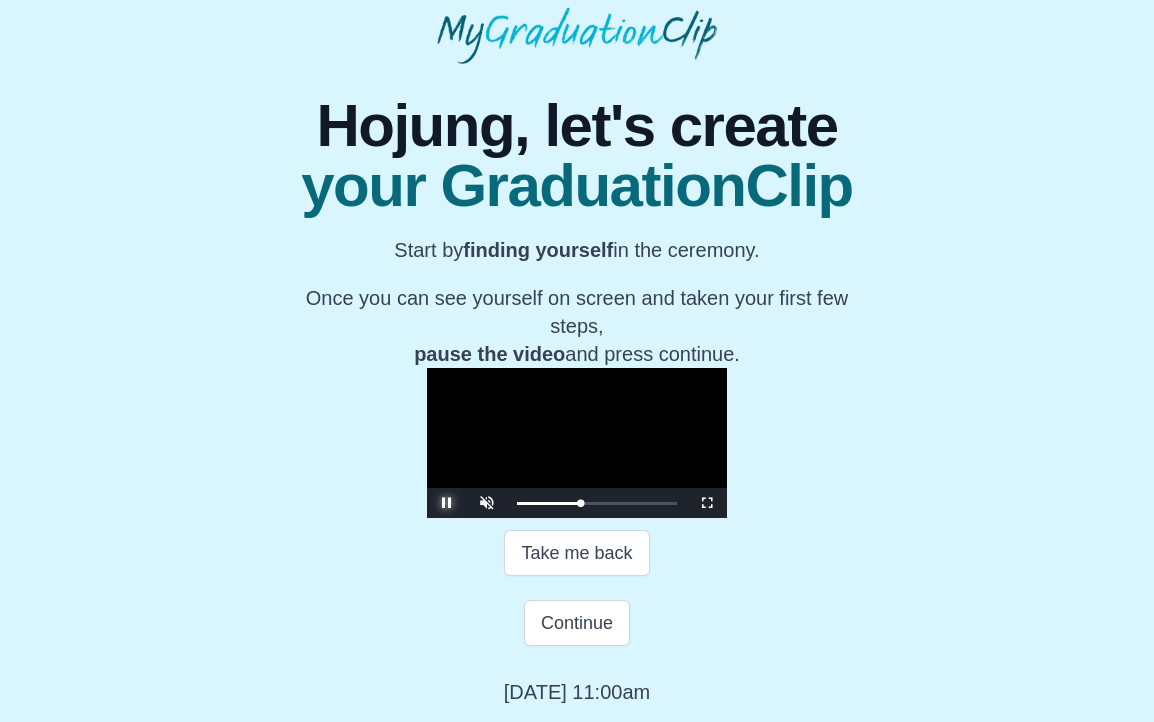 click at bounding box center [447, 503] 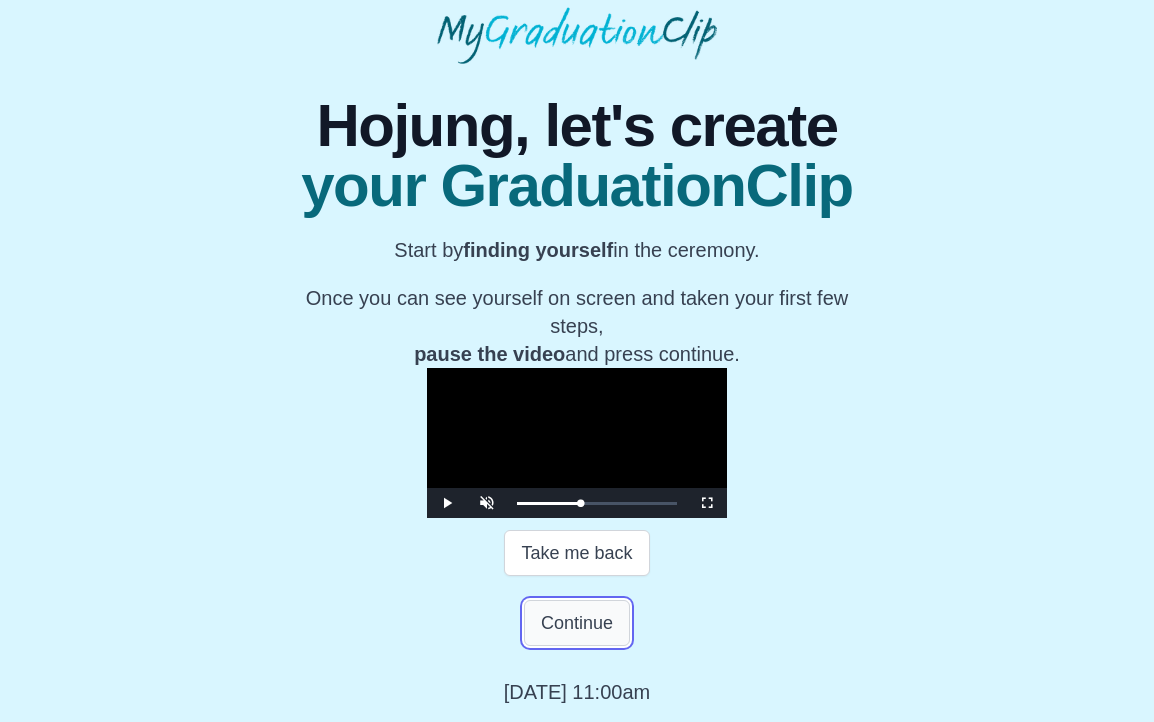click on "Continue" at bounding box center (577, 623) 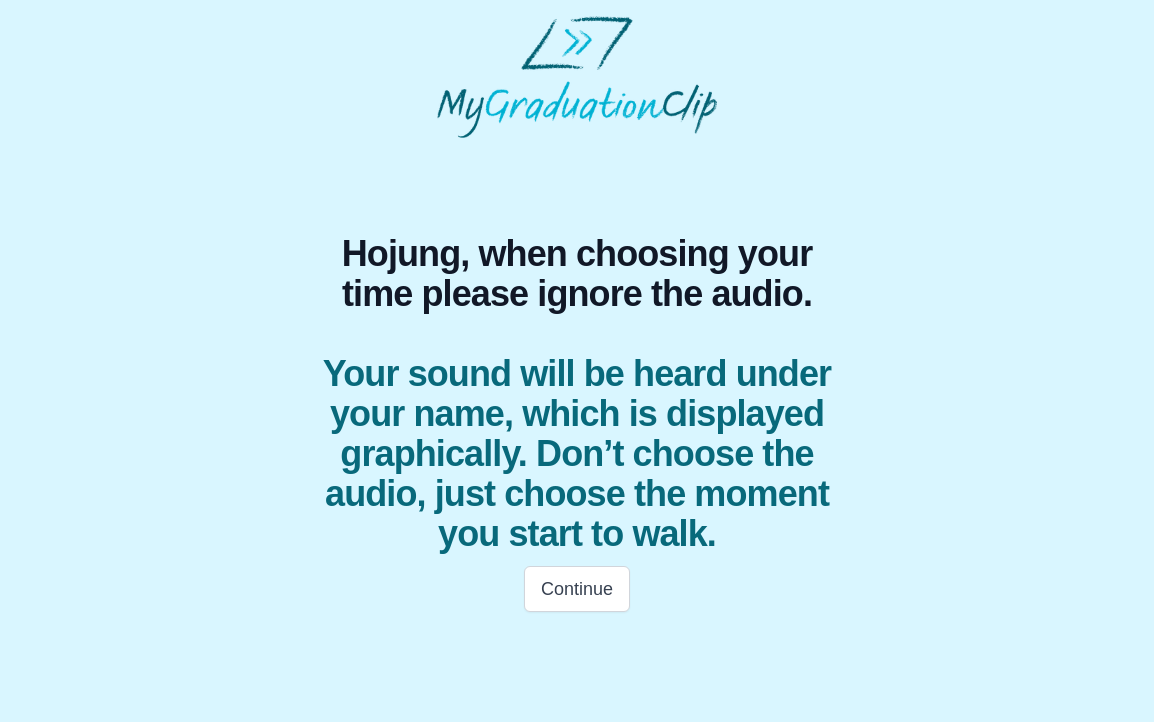 scroll, scrollTop: 0, scrollLeft: 0, axis: both 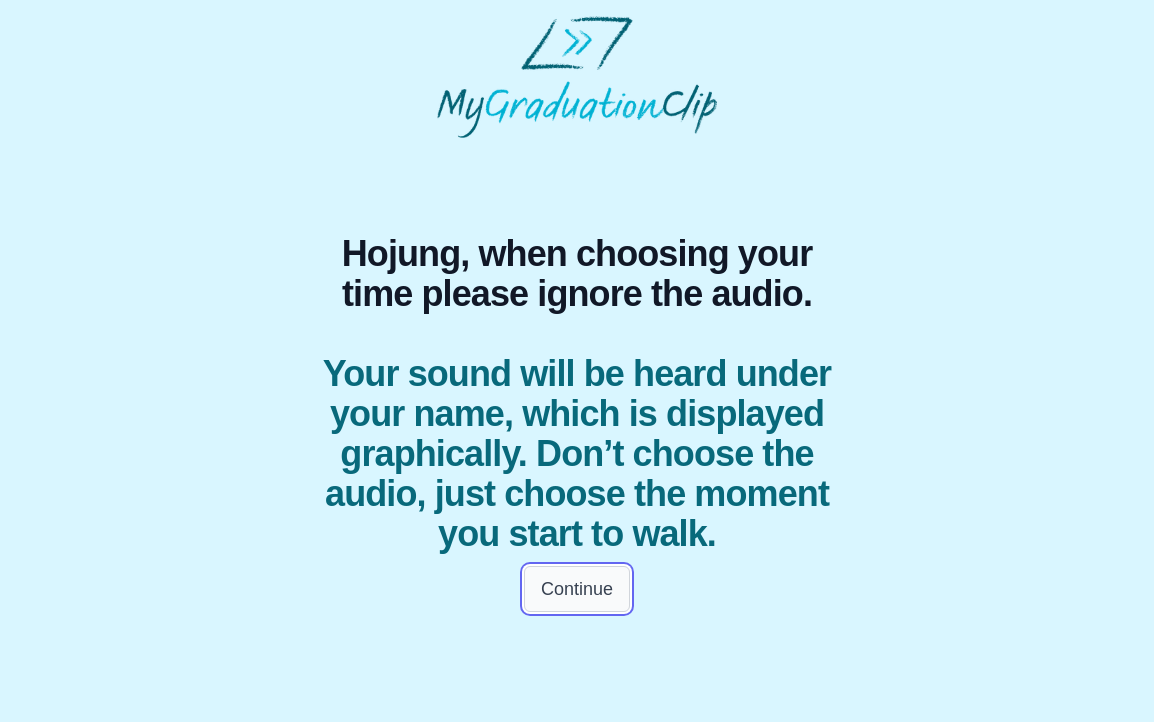 click on "Continue" at bounding box center [577, 589] 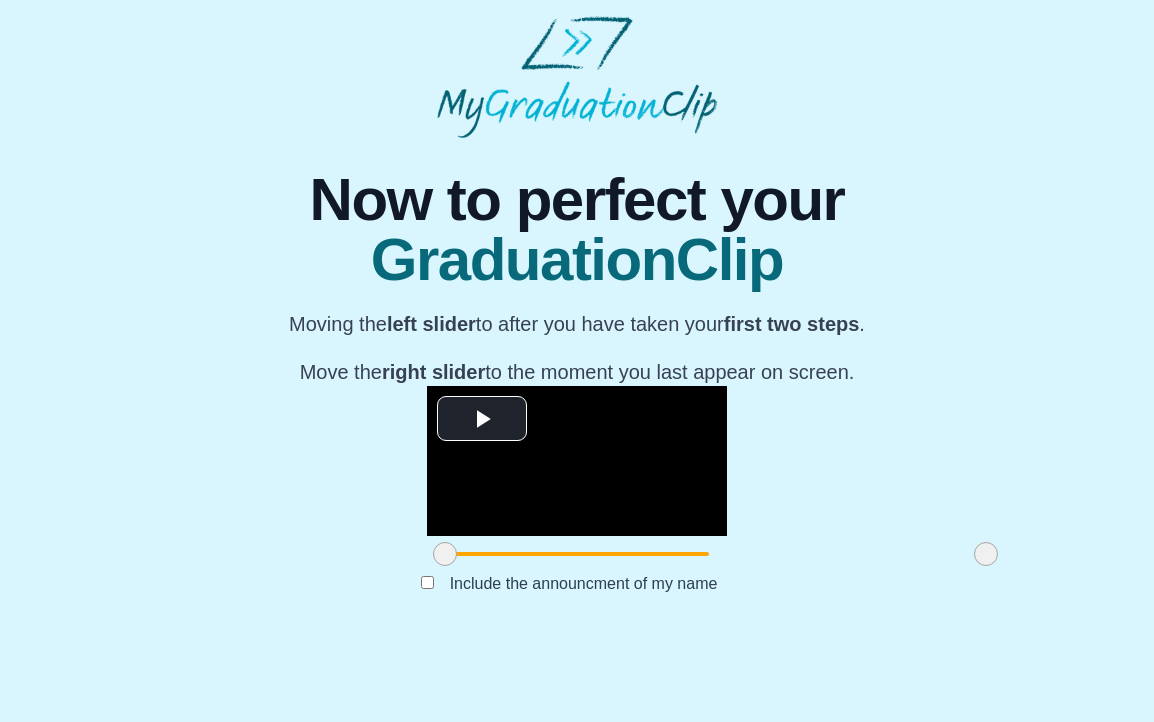 scroll, scrollTop: 131, scrollLeft: 0, axis: vertical 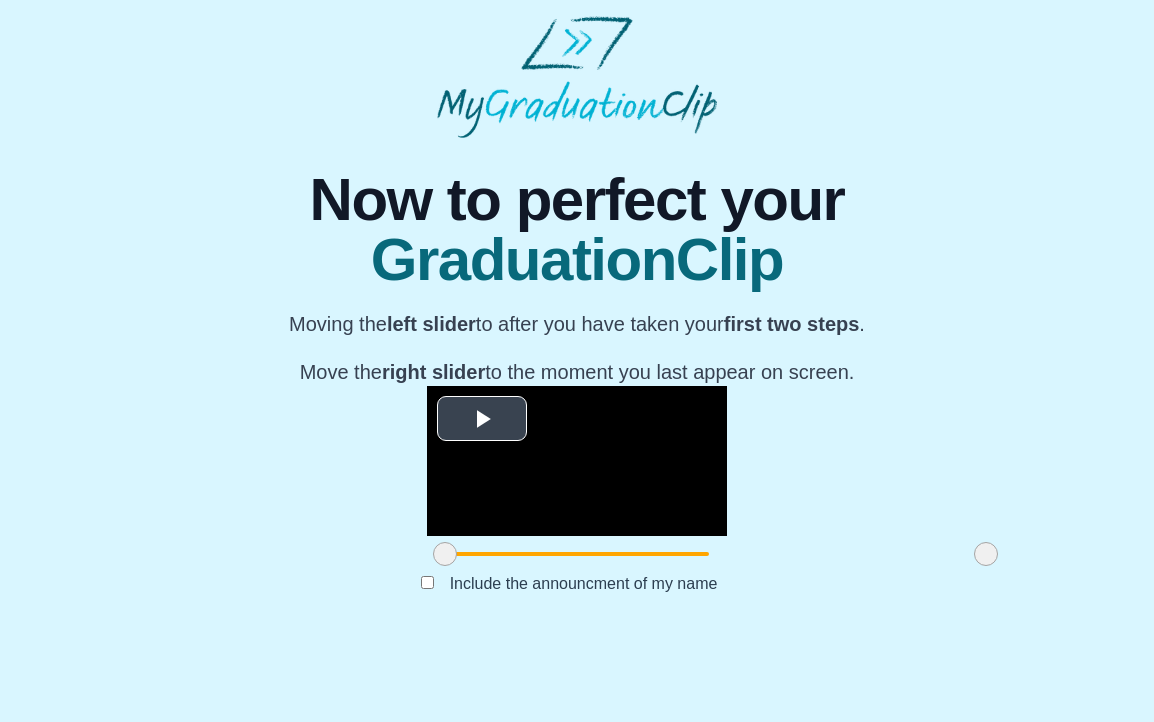 click at bounding box center [482, 419] 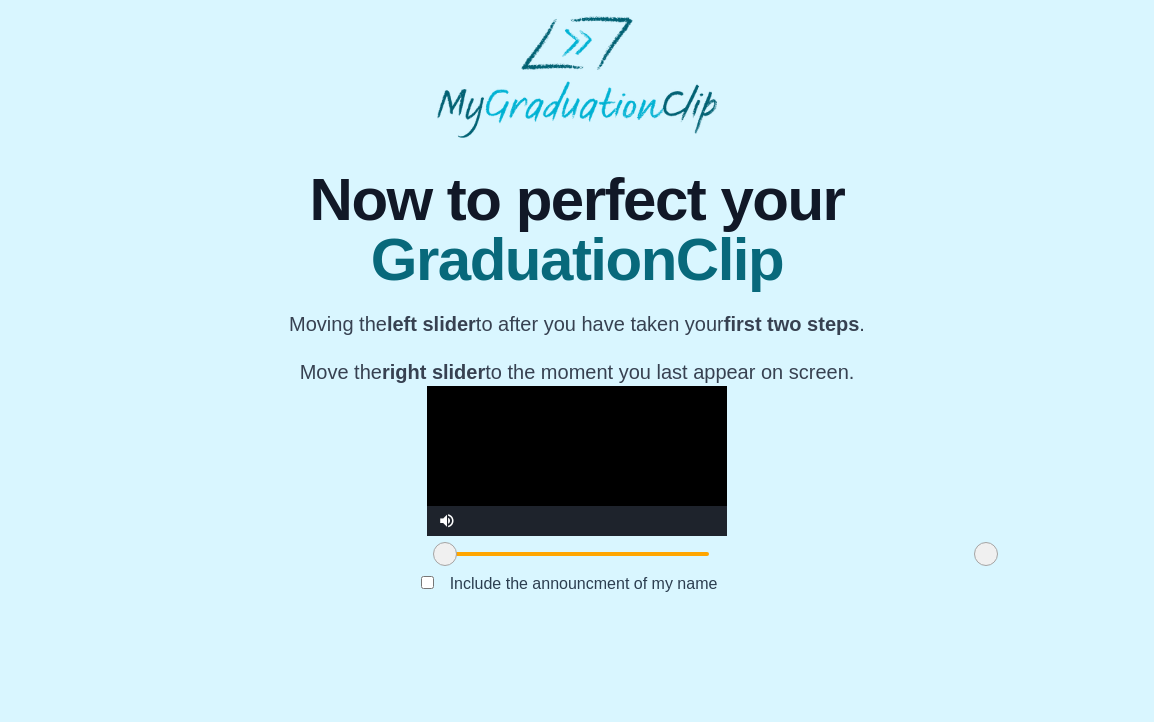 click on "Submit" at bounding box center (577, 615) 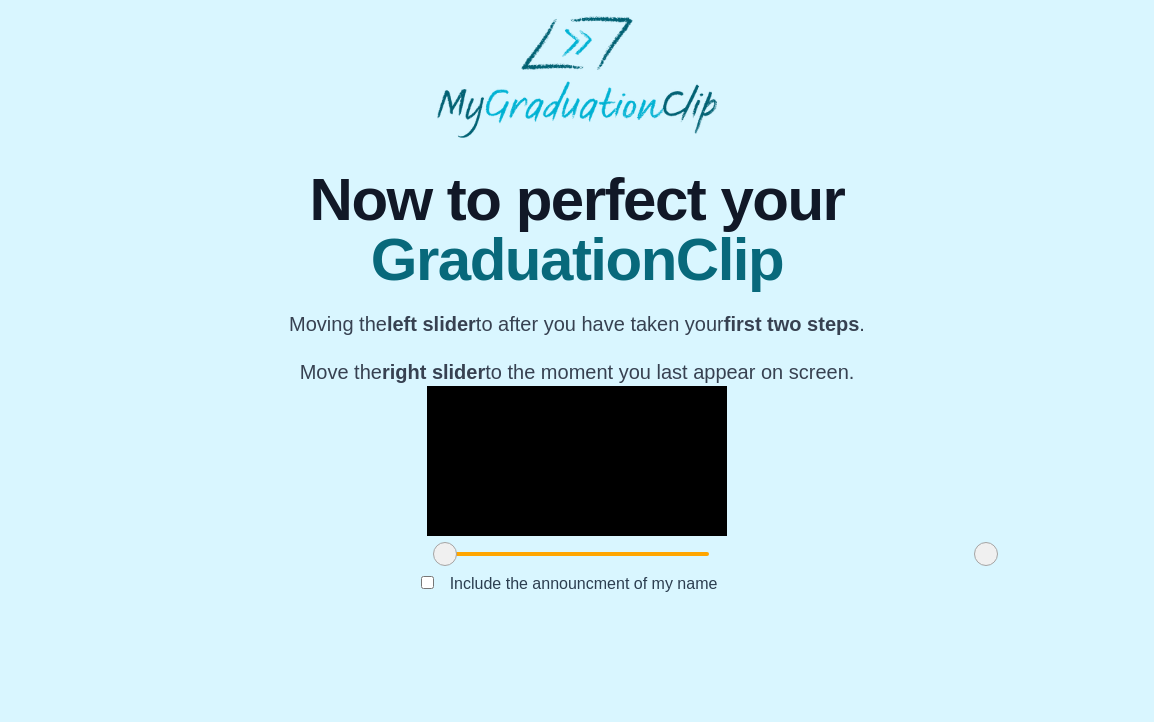 drag, startPoint x: 929, startPoint y: 639, endPoint x: 927, endPoint y: 345, distance: 294.0068 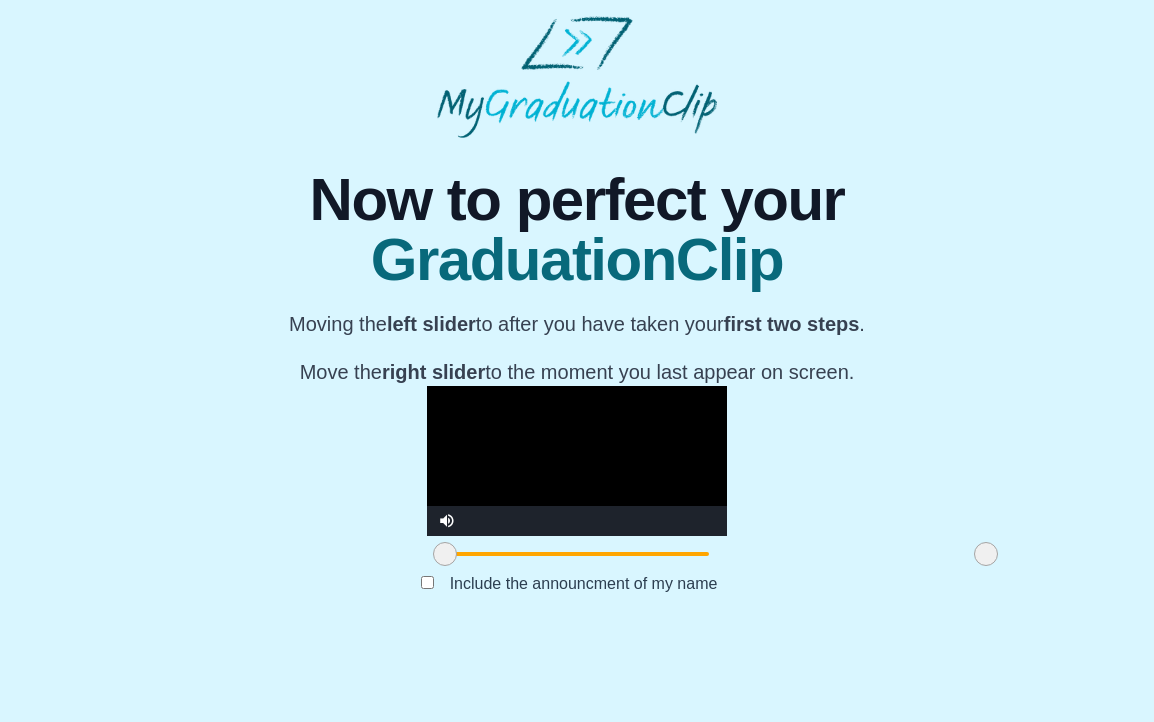 drag, startPoint x: 848, startPoint y: 626, endPoint x: 874, endPoint y: 627, distance: 26.019224 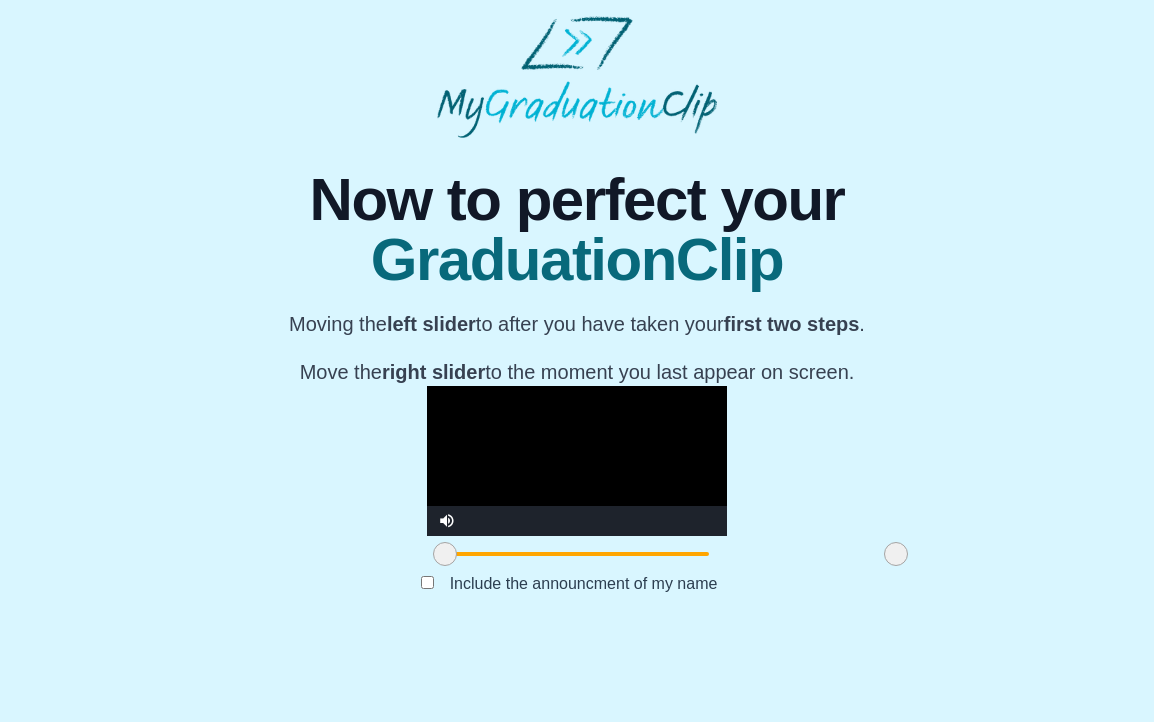 drag, startPoint x: 848, startPoint y: 628, endPoint x: 758, endPoint y: 635, distance: 90.27181 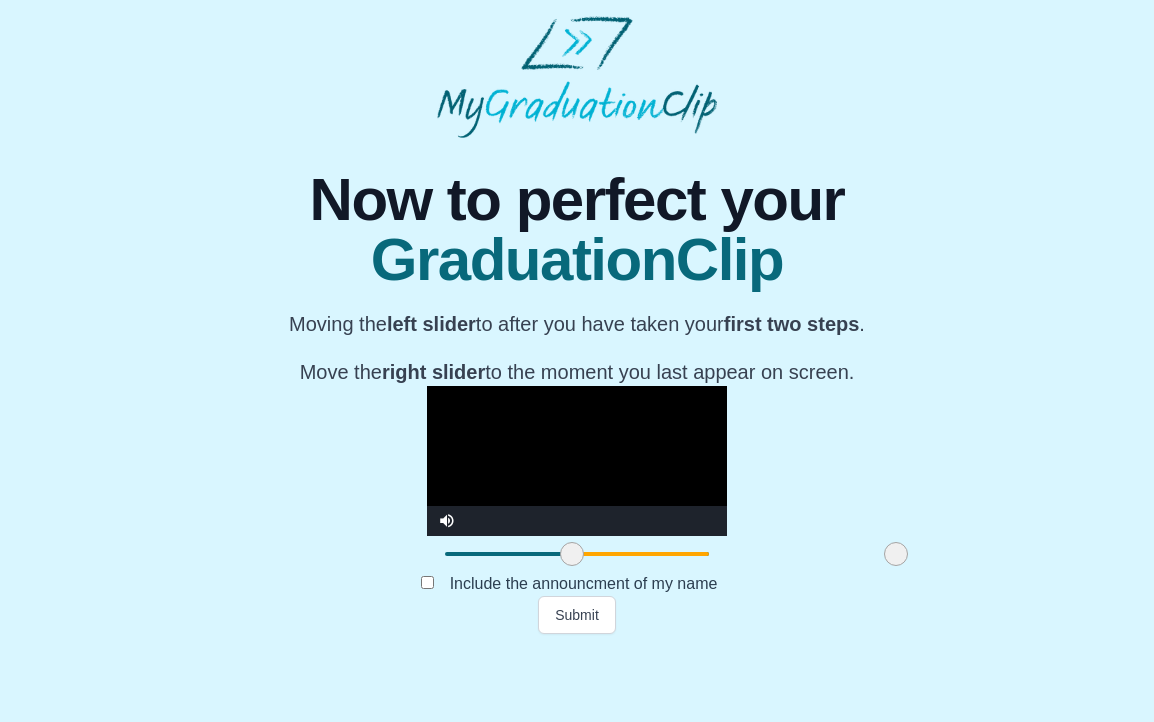 drag, startPoint x: 306, startPoint y: 628, endPoint x: 429, endPoint y: 628, distance: 123 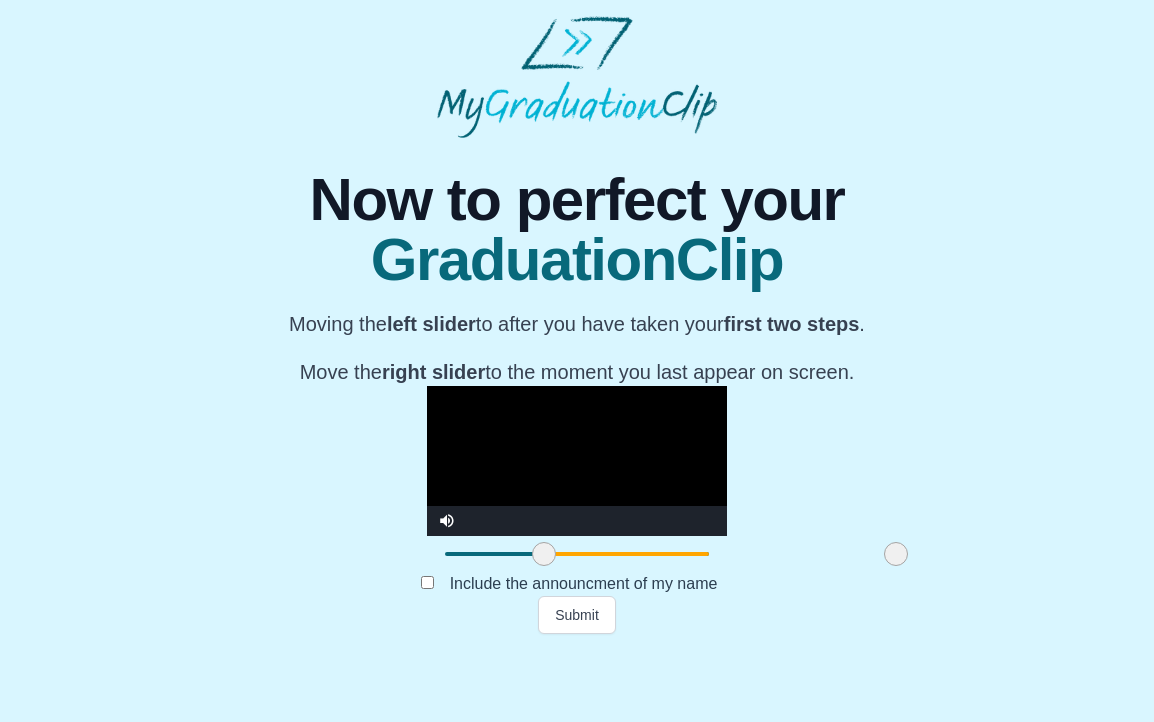 drag, startPoint x: 423, startPoint y: 619, endPoint x: 400, endPoint y: 619, distance: 23 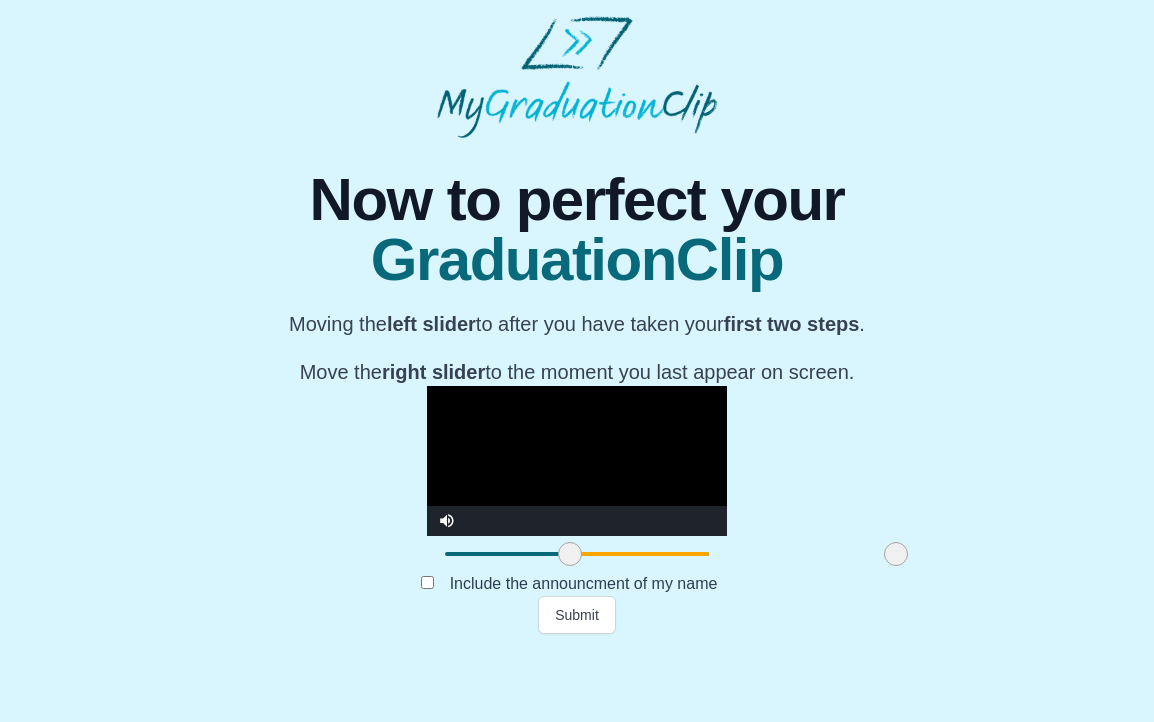 drag, startPoint x: 407, startPoint y: 624, endPoint x: 433, endPoint y: 615, distance: 27.513634 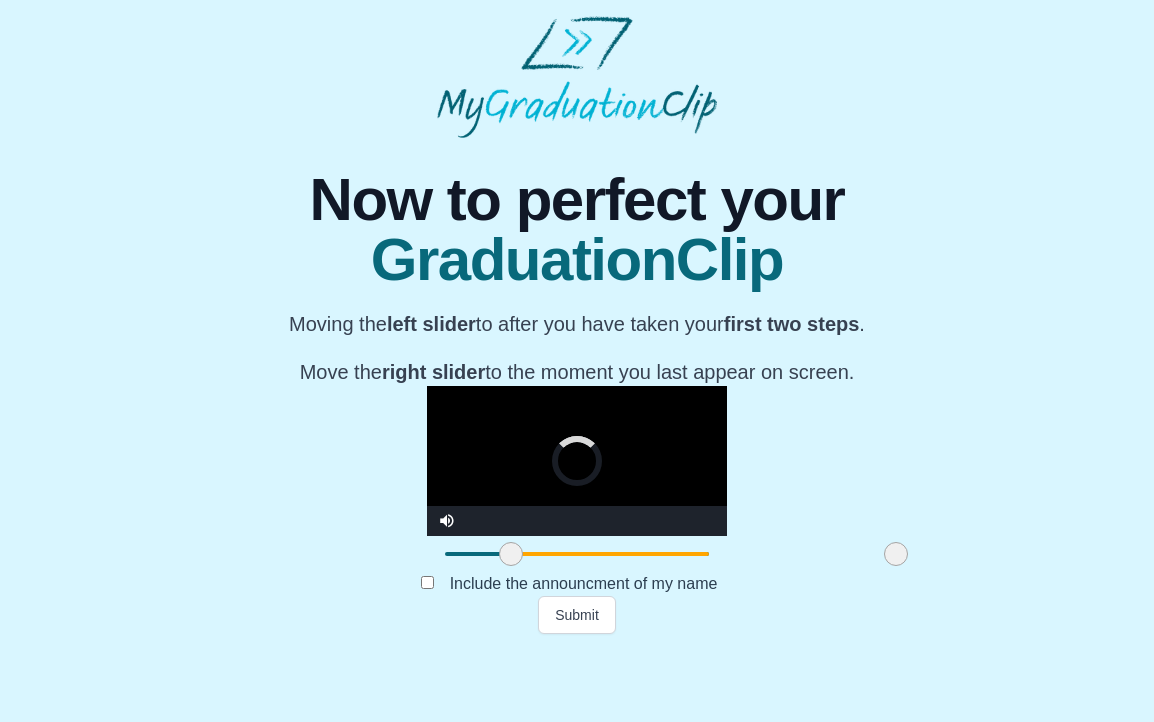drag, startPoint x: 432, startPoint y: 619, endPoint x: 373, endPoint y: 624, distance: 59.211487 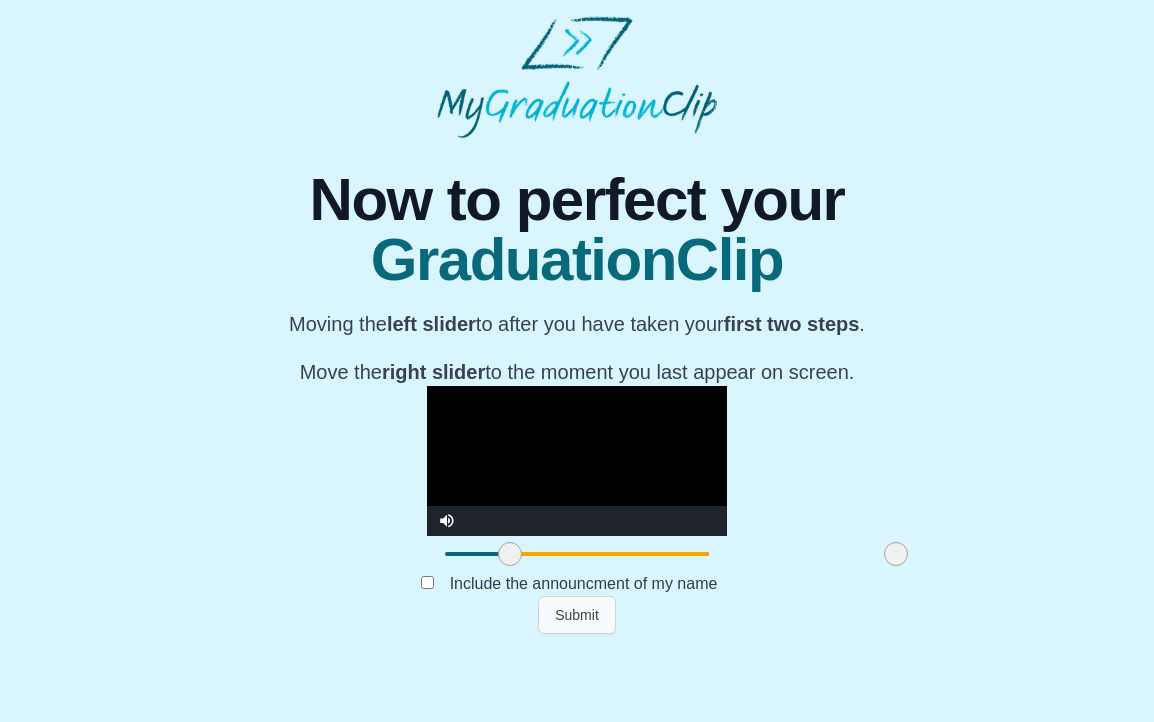 drag, startPoint x: 662, startPoint y: 671, endPoint x: 563, endPoint y: 683, distance: 99.724625 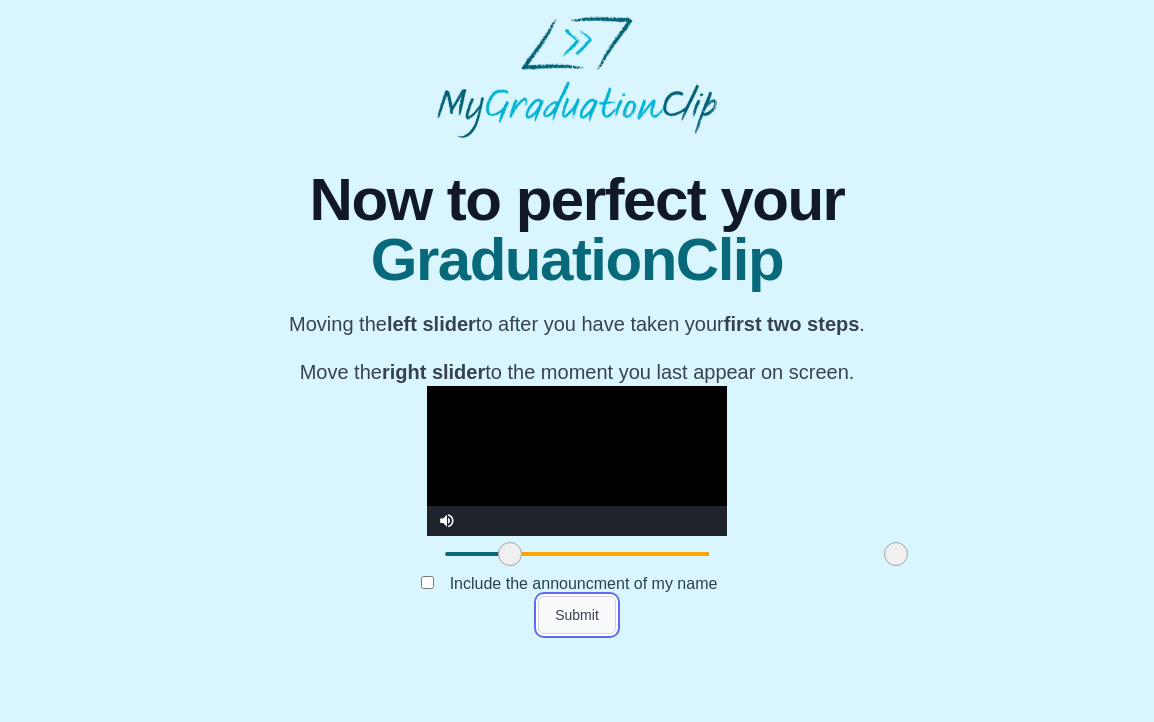 click on "Submit" at bounding box center (577, 615) 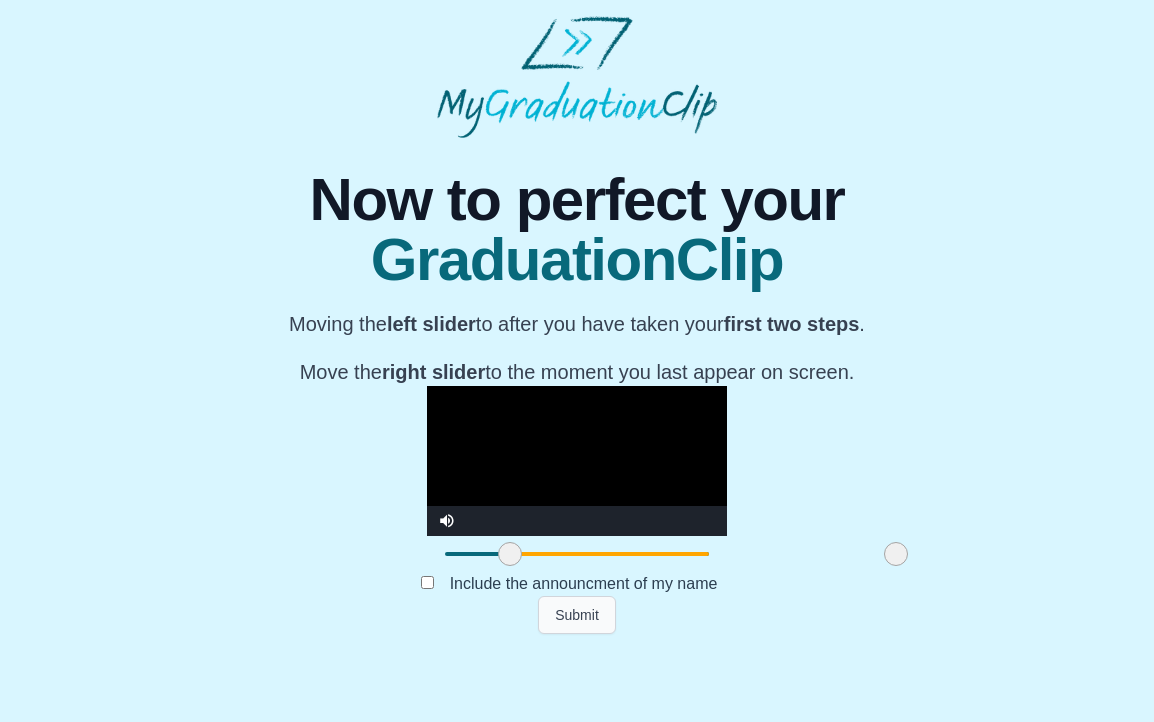 scroll, scrollTop: 0, scrollLeft: 0, axis: both 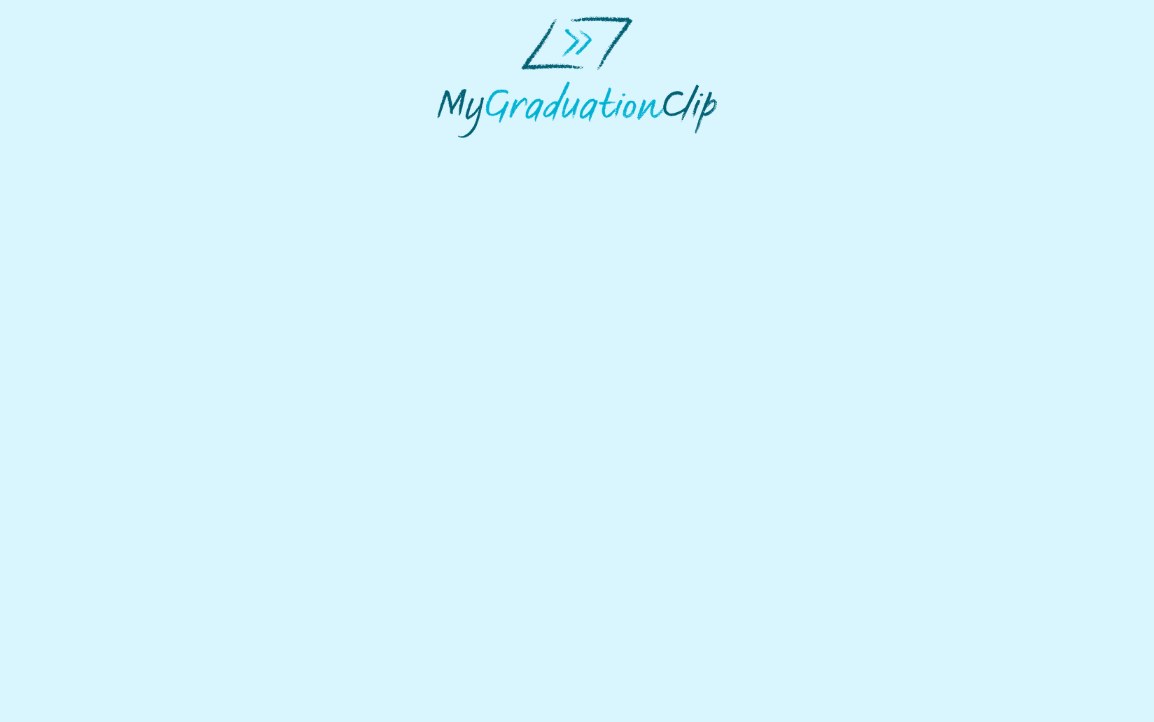 select on "**********" 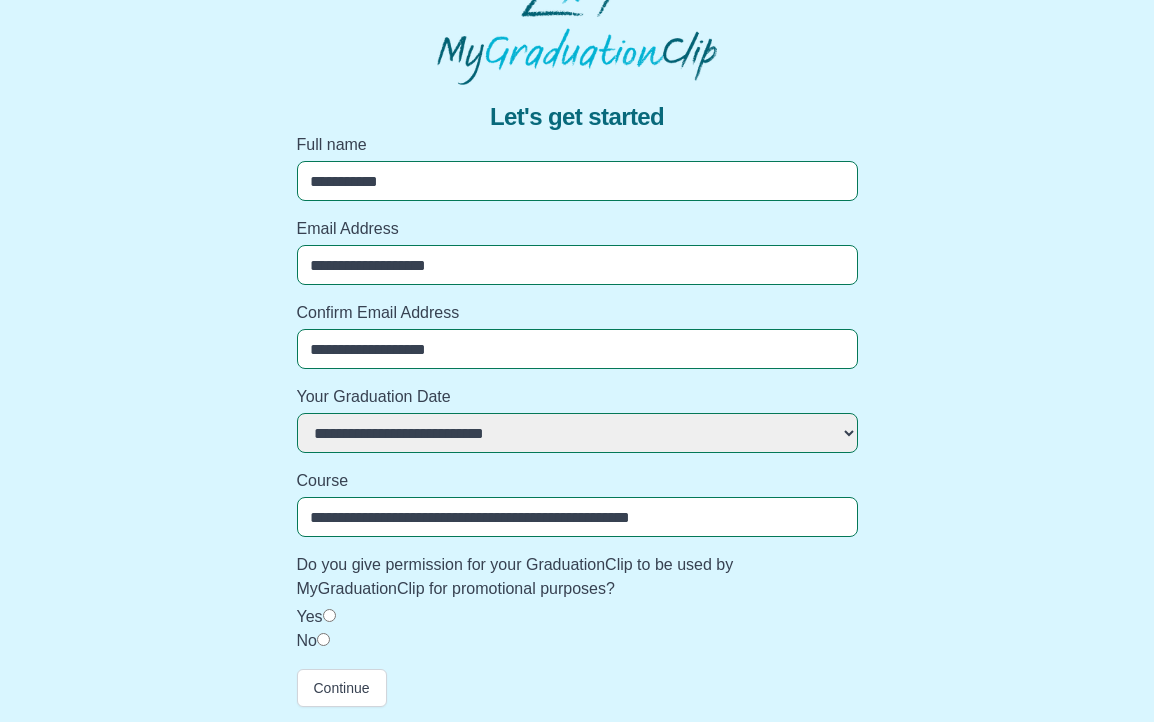 scroll, scrollTop: 54, scrollLeft: 0, axis: vertical 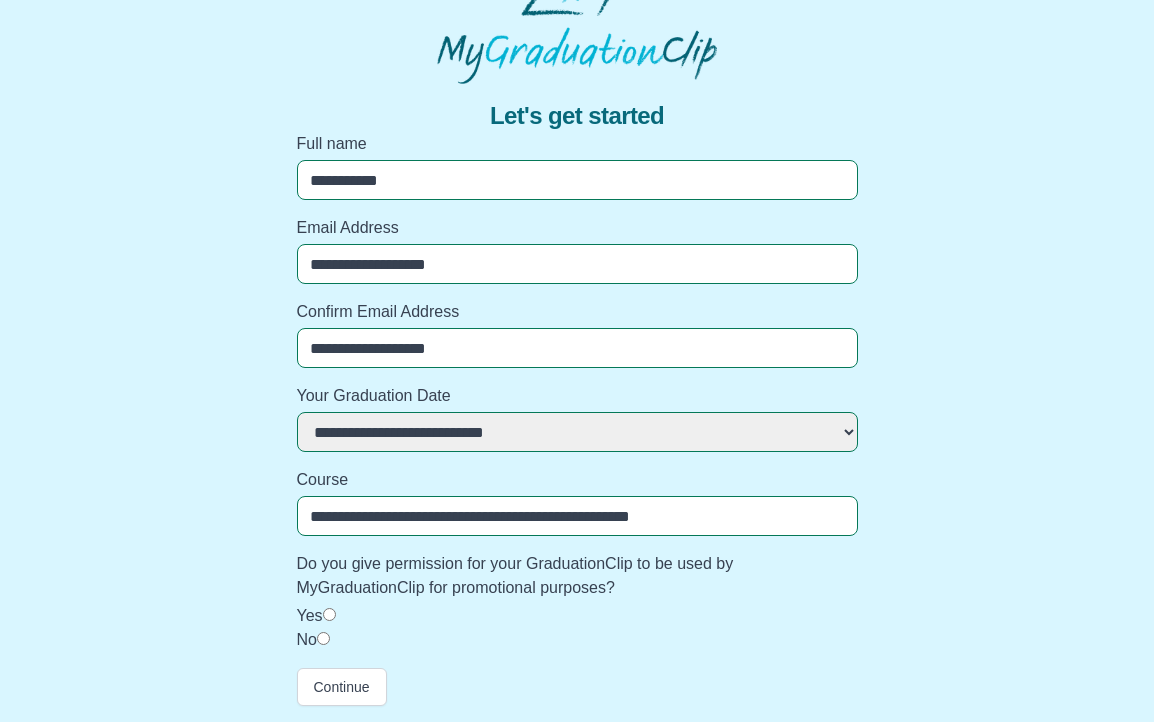 click on "**********" at bounding box center [577, 516] 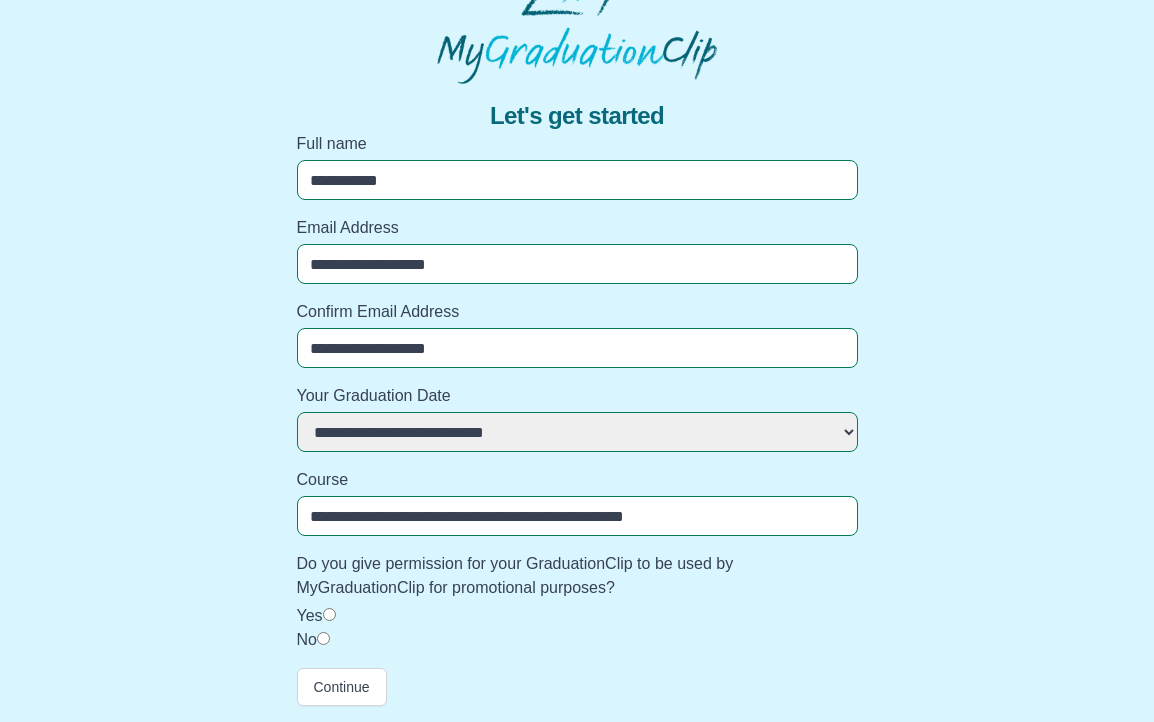 type on "**********" 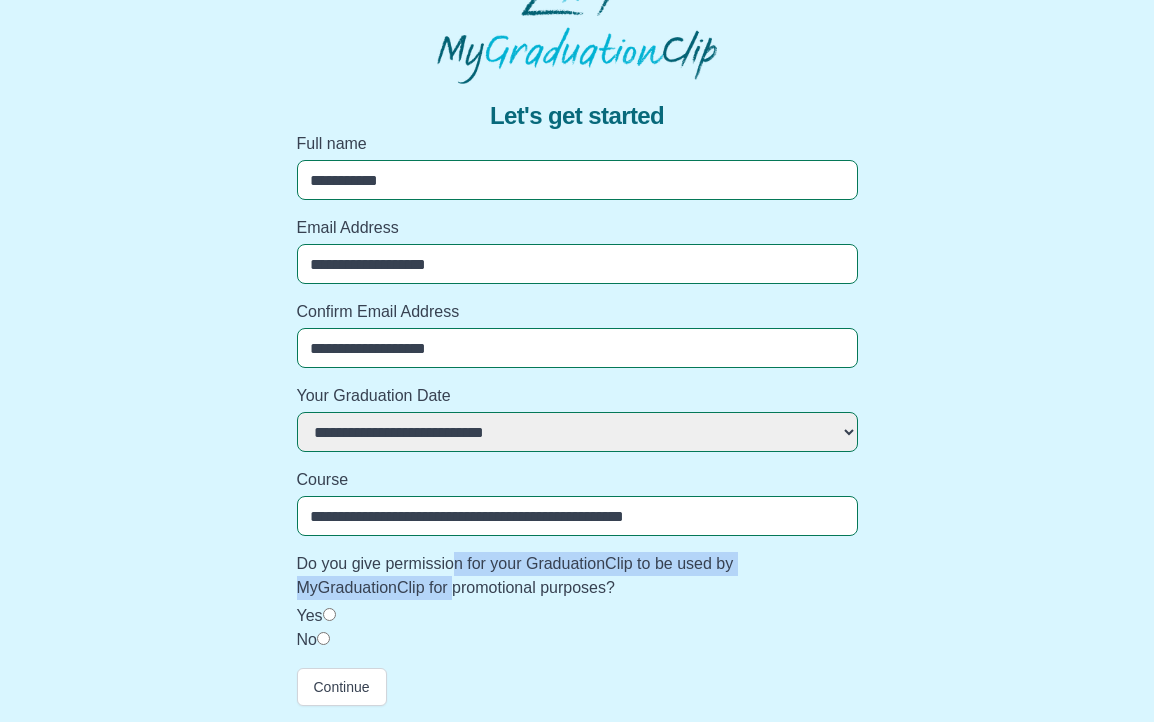 drag, startPoint x: 458, startPoint y: 558, endPoint x: 458, endPoint y: 584, distance: 26 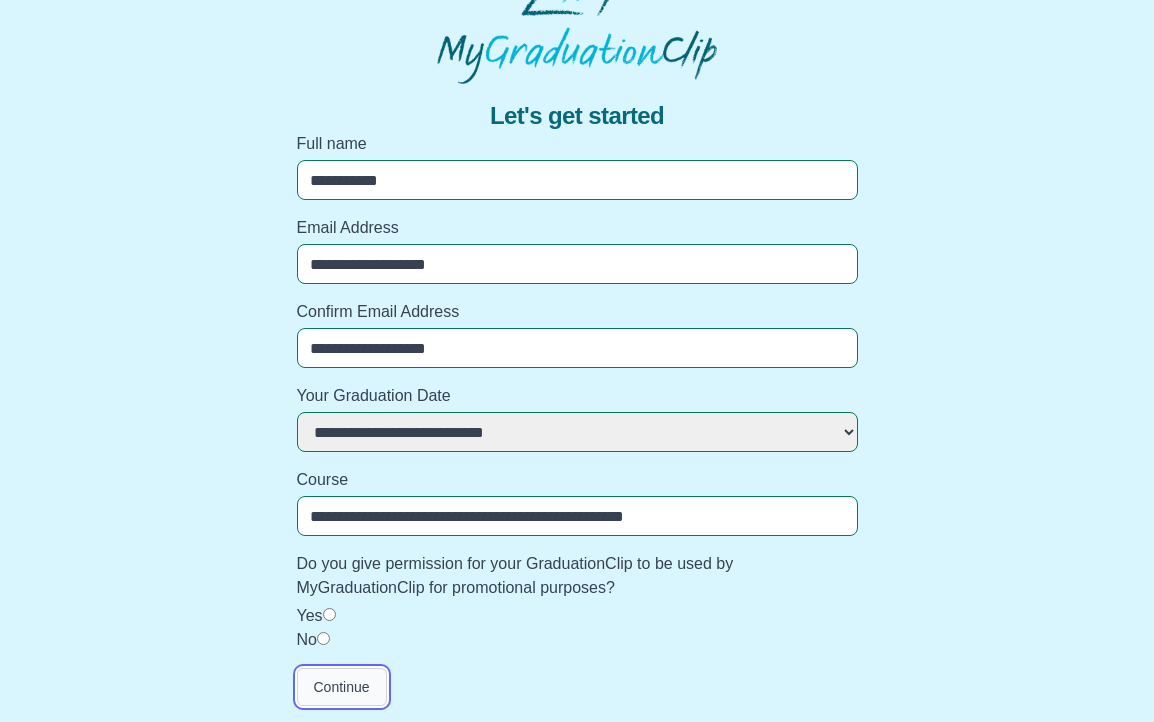 click on "Continue" at bounding box center (342, 687) 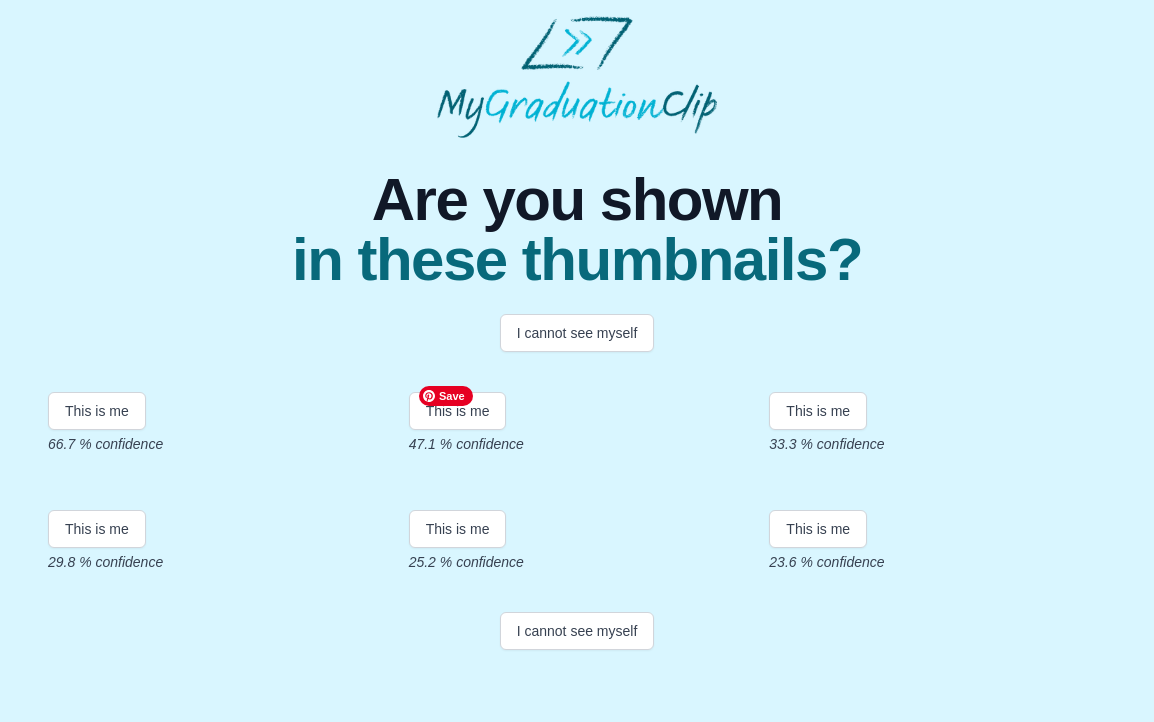 scroll, scrollTop: 200, scrollLeft: 0, axis: vertical 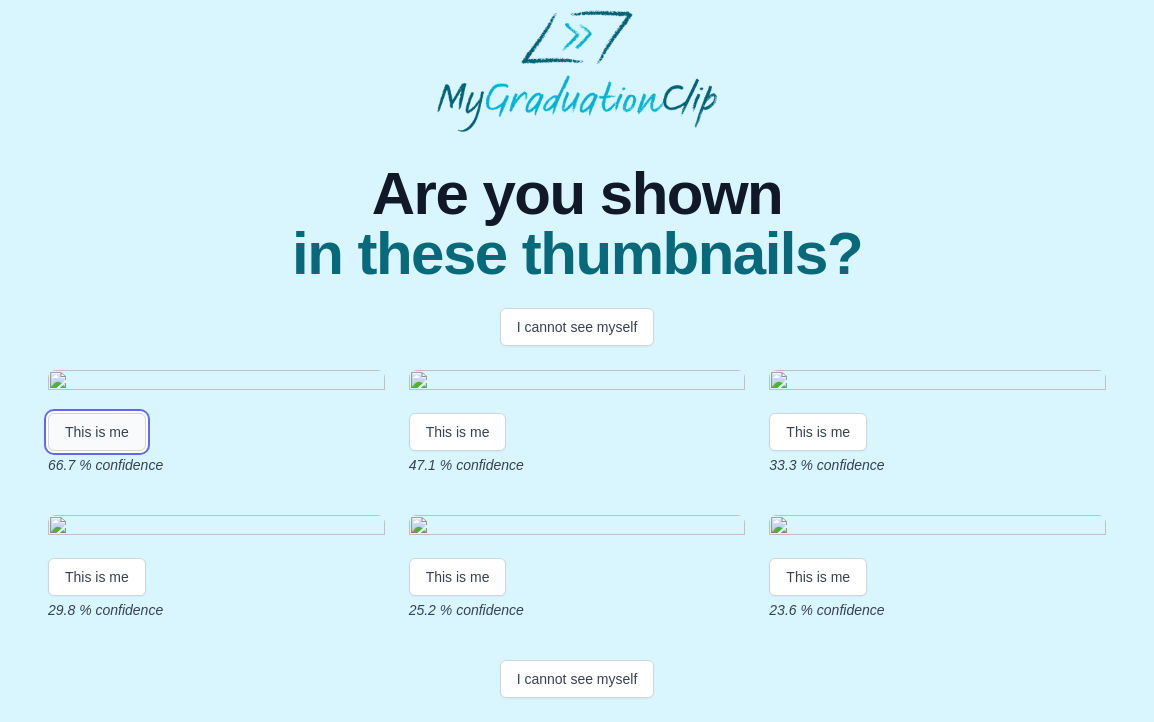 click on "This is me" at bounding box center [97, 432] 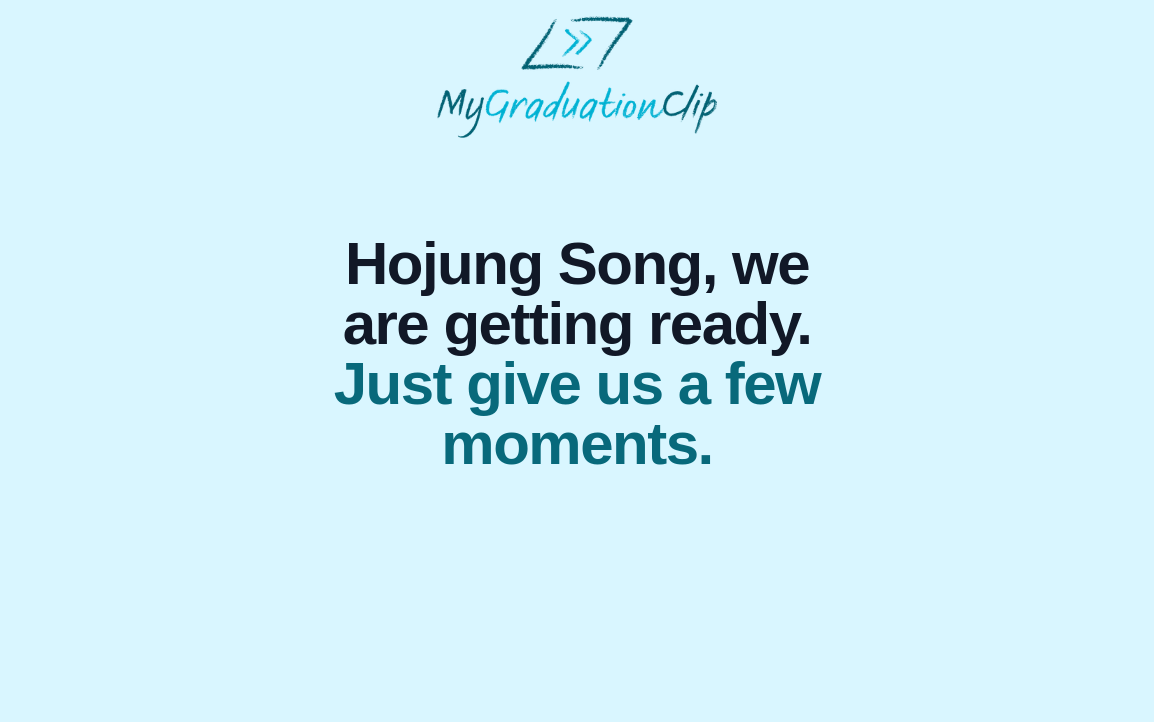 scroll, scrollTop: 0, scrollLeft: 0, axis: both 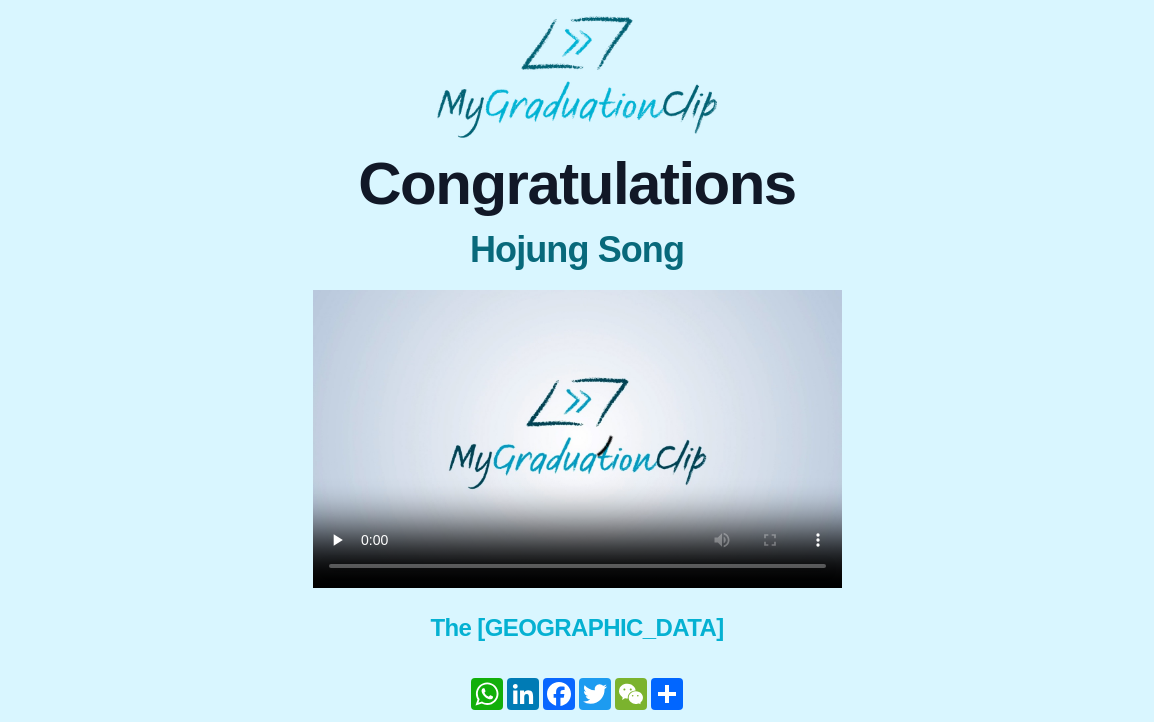 type 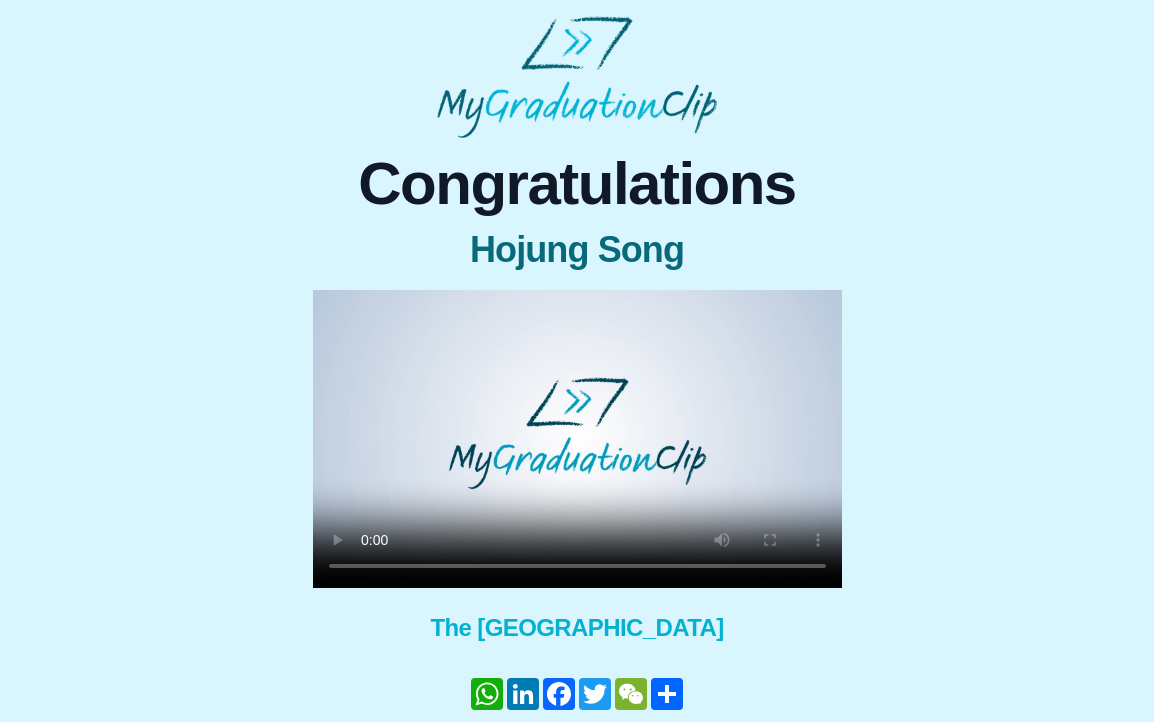 click on "Congratulations Hojung Song × Share your GraduationClip now! WhatsApp LinkedIn Facebook Twitter WeChat Share × Why not also get the Full Length Graduation film? Get the full ceremony film! The [GEOGRAPHIC_DATA] WhatsApp LinkedIn Facebook Twitter WeChat Share  Download my GraduationClip   Refer a friend   Help me - FAQs!" at bounding box center (577, 484) 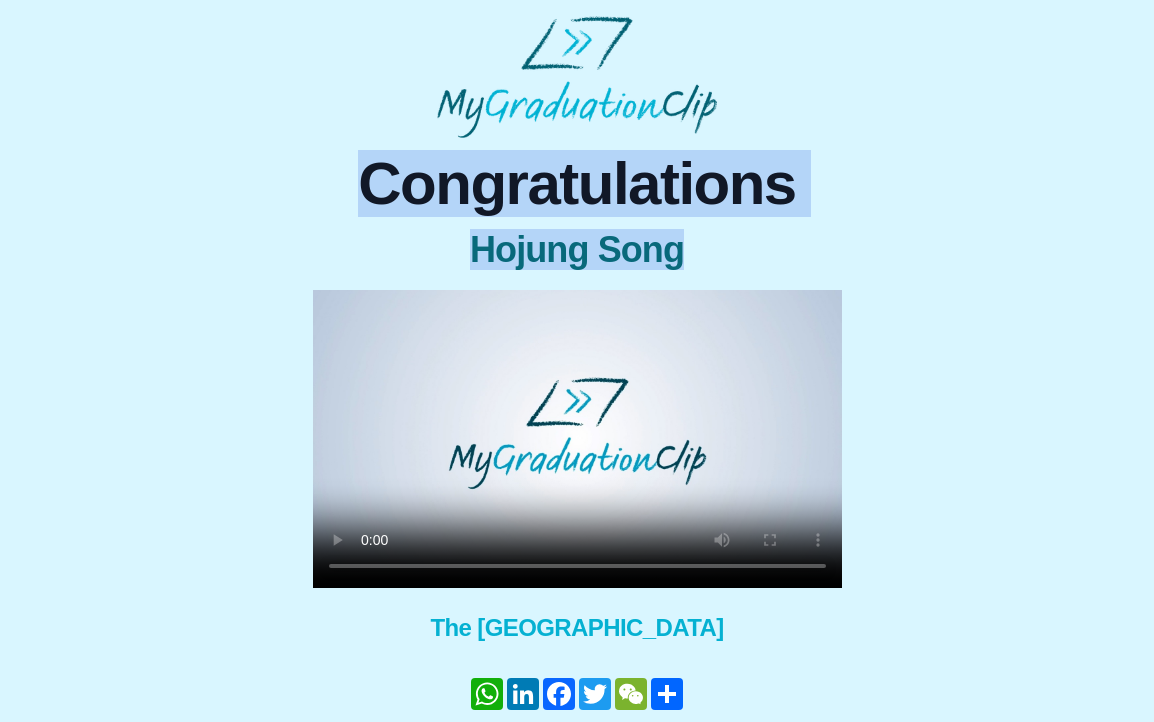drag, startPoint x: 287, startPoint y: 204, endPoint x: 292, endPoint y: 531, distance: 327.03824 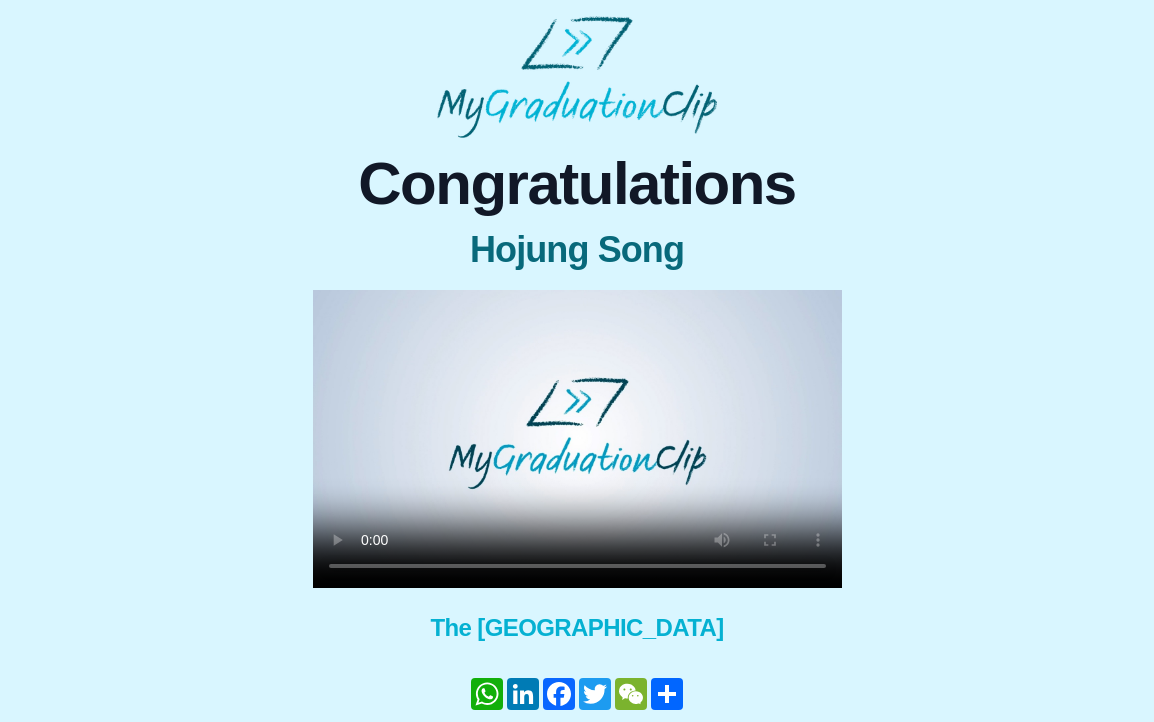 click on "Congratulations Hojung Song × Share your GraduationClip now! WhatsApp LinkedIn Facebook Twitter WeChat Share × Why not also get the Full Length Graduation film? Get the full ceremony film! The University of Edinburgh WhatsApp LinkedIn Facebook Twitter WeChat Share  Download my GraduationClip   Refer a friend   Help me - FAQs!" at bounding box center (577, 415) 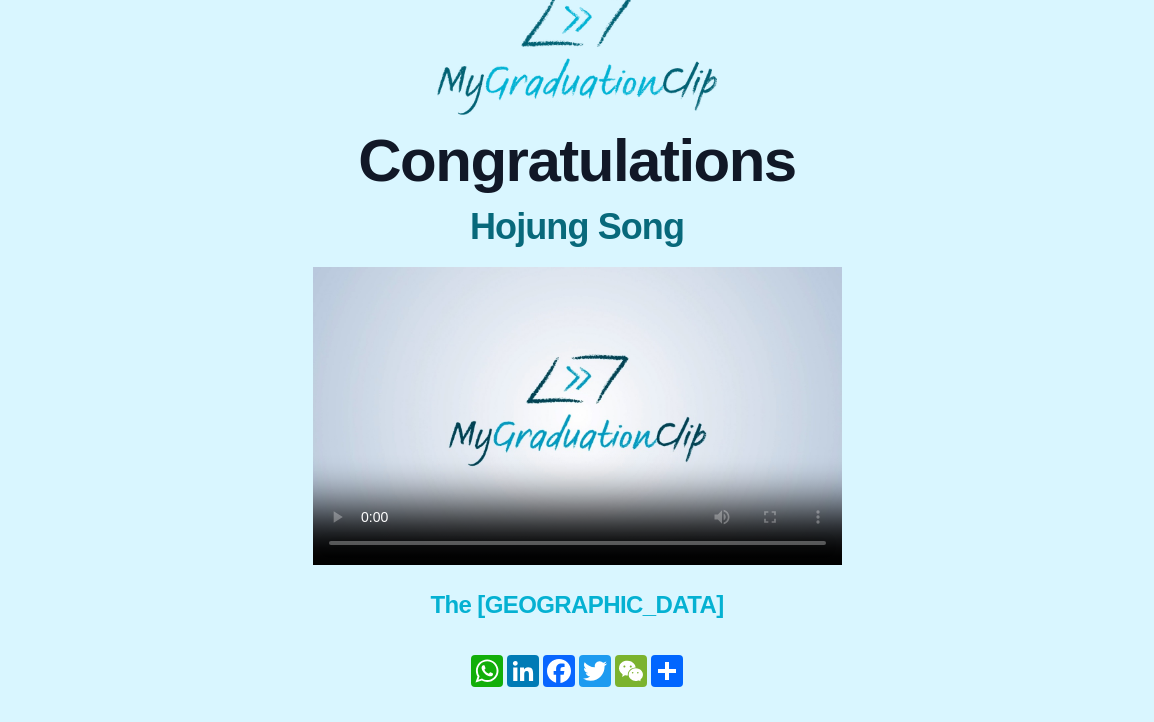scroll, scrollTop: 107, scrollLeft: 0, axis: vertical 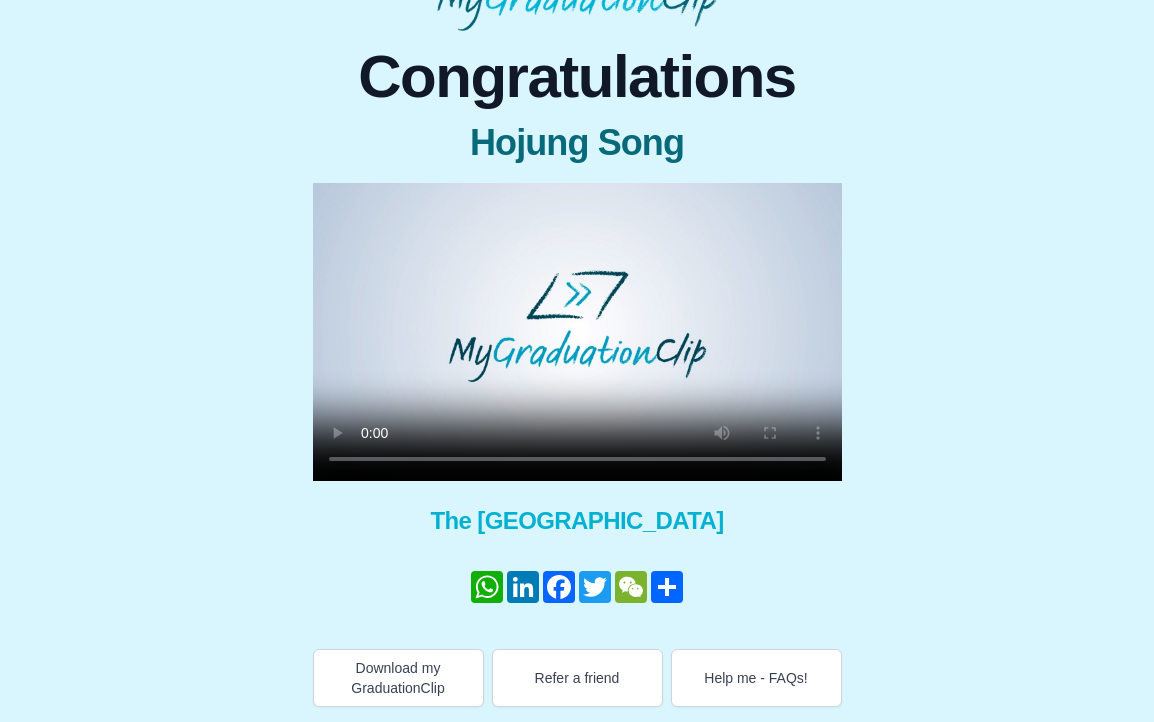 drag, startPoint x: 282, startPoint y: 490, endPoint x: 247, endPoint y: 548, distance: 67.74216 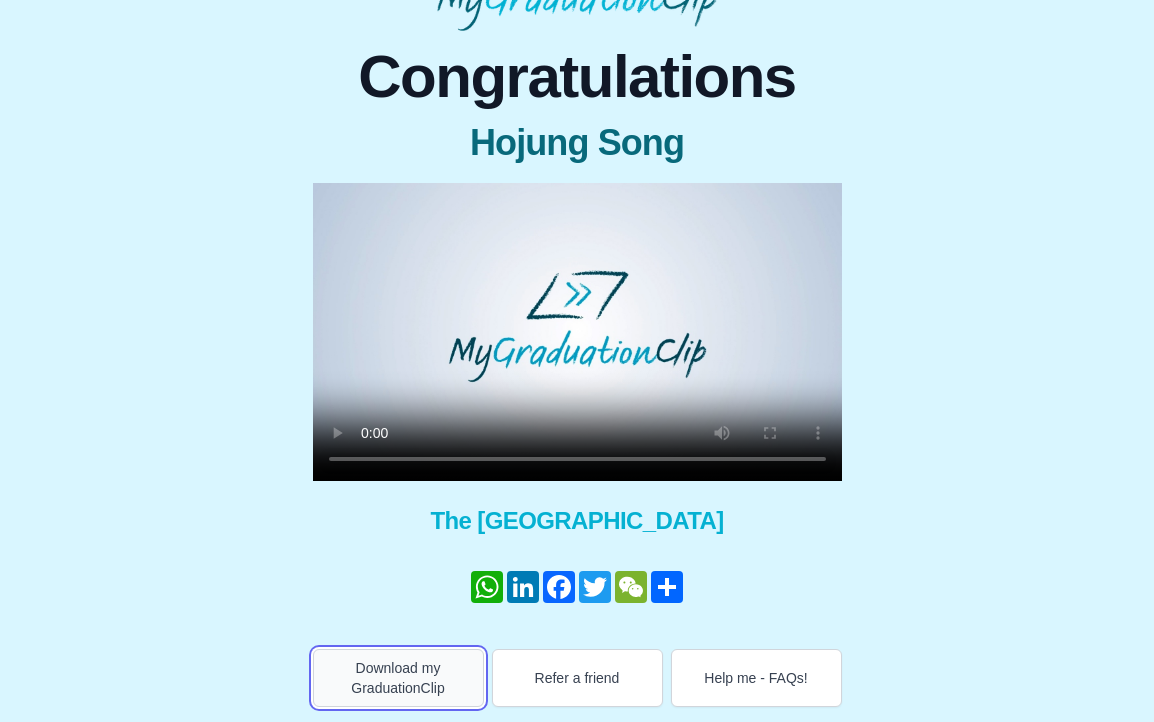 click on "Download my GraduationClip" at bounding box center (398, 678) 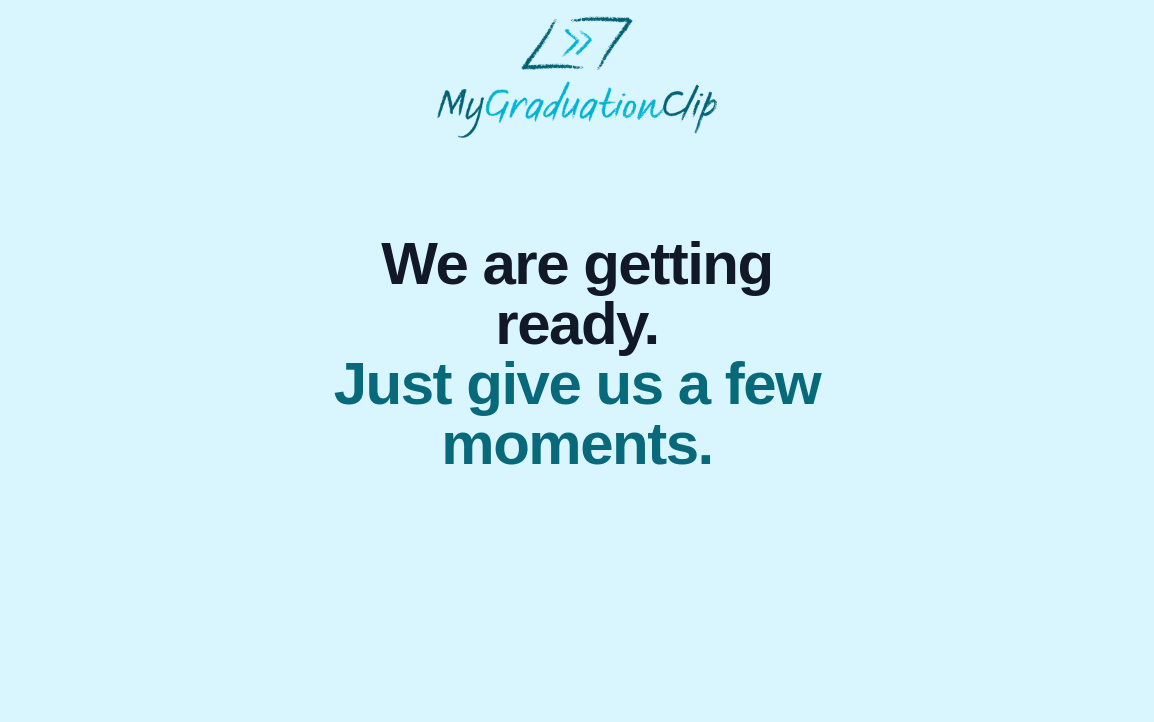 scroll, scrollTop: 0, scrollLeft: 0, axis: both 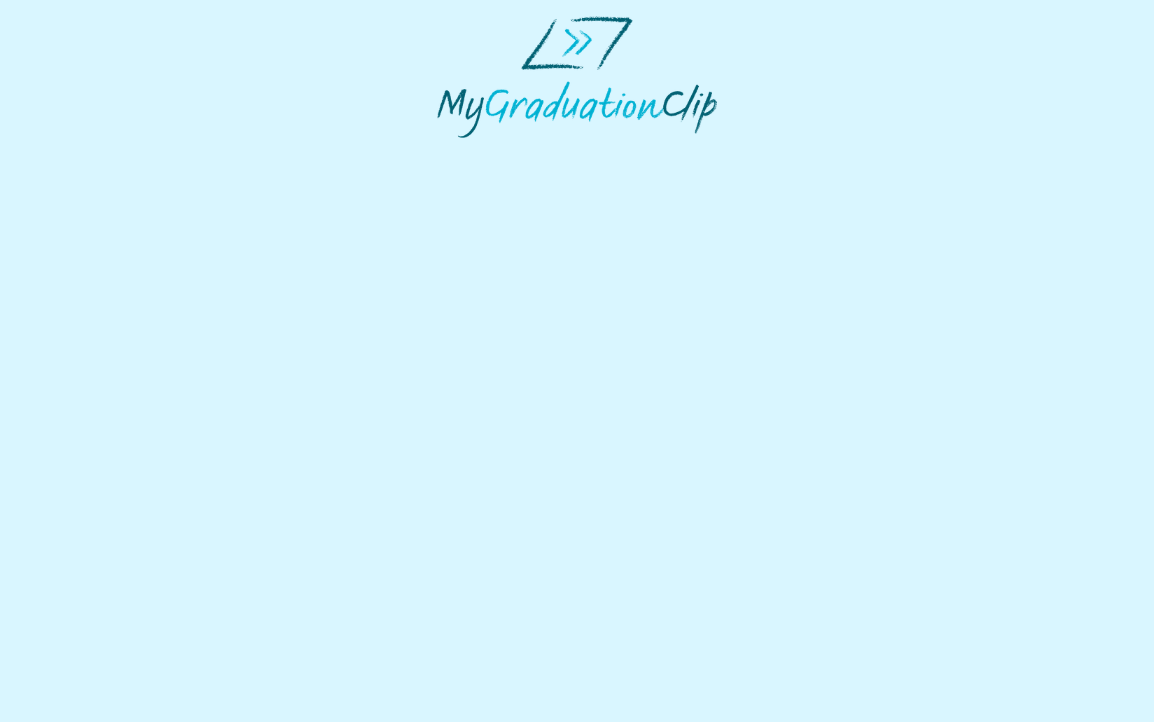 select on "**********" 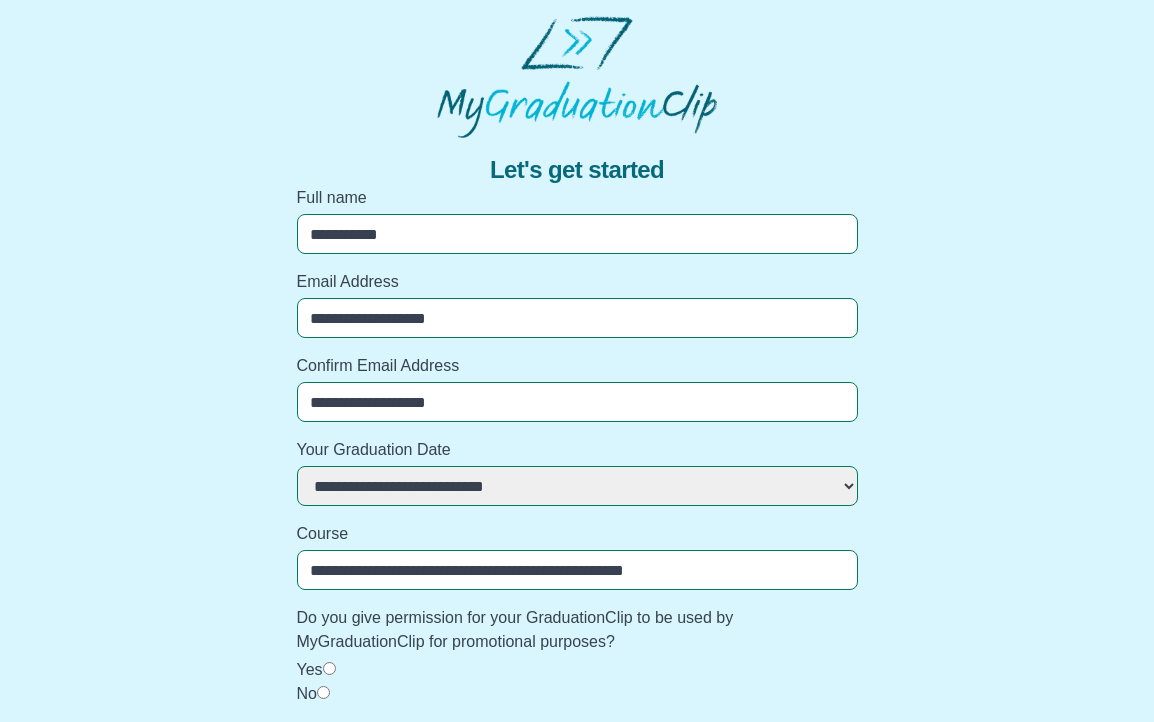 scroll, scrollTop: 54, scrollLeft: 0, axis: vertical 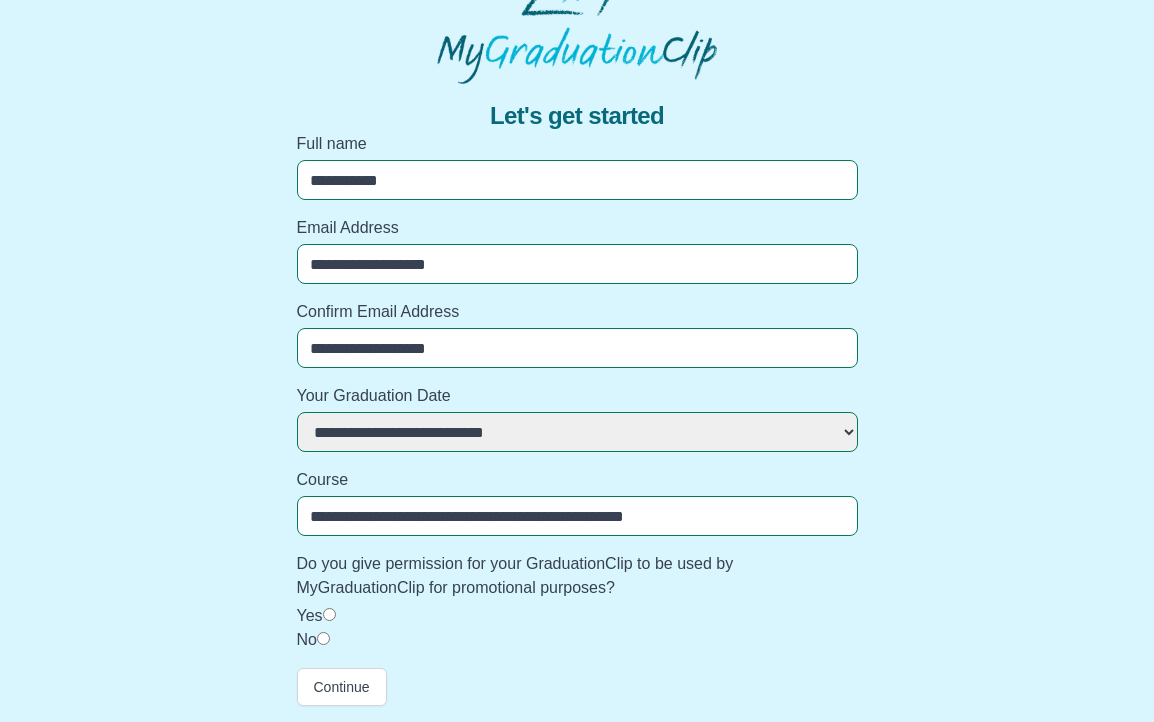 drag, startPoint x: 933, startPoint y: 319, endPoint x: 895, endPoint y: 769, distance: 451.6016 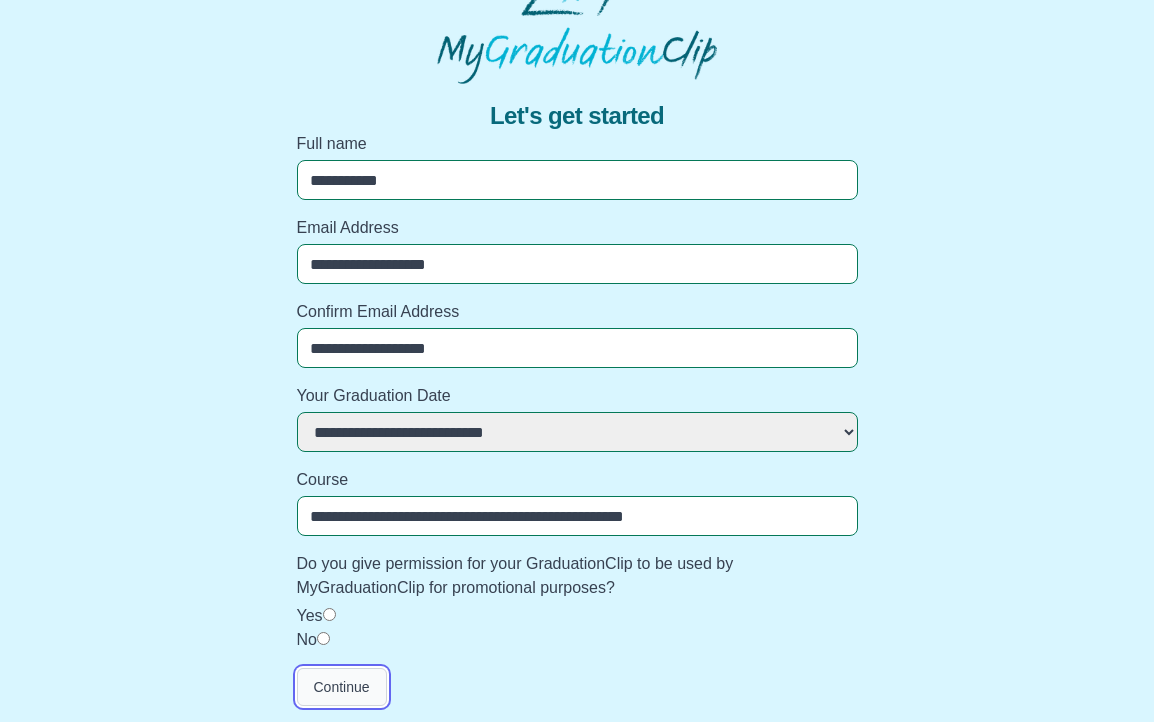 click on "Continue" at bounding box center (342, 687) 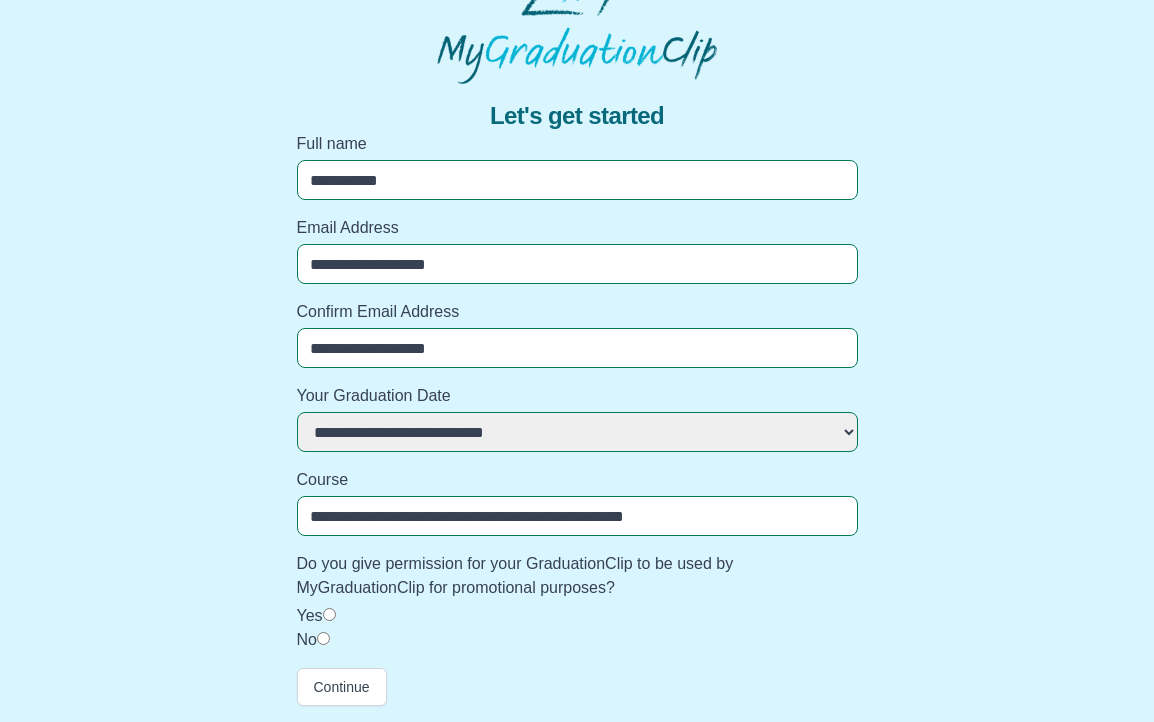 scroll, scrollTop: 0, scrollLeft: 0, axis: both 